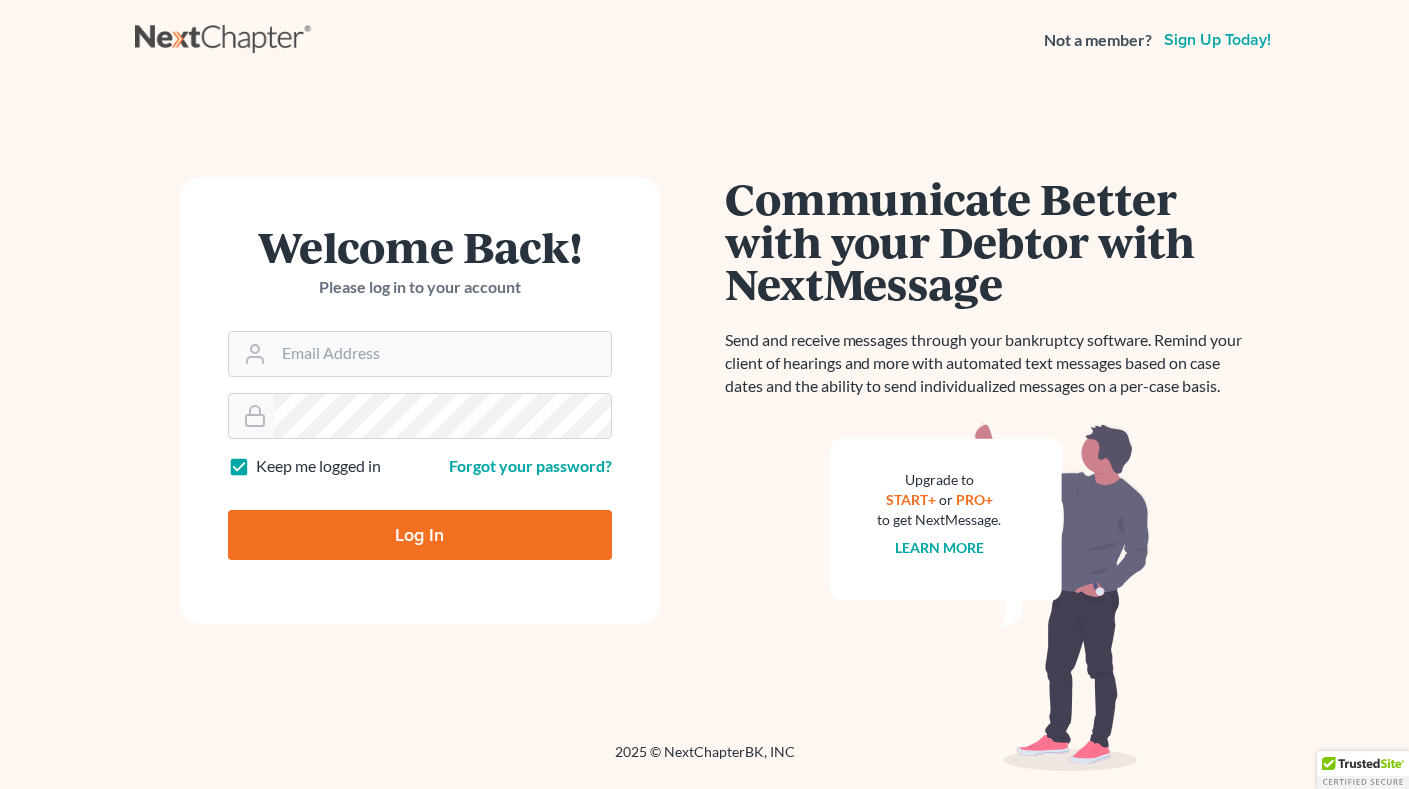 scroll, scrollTop: 0, scrollLeft: 0, axis: both 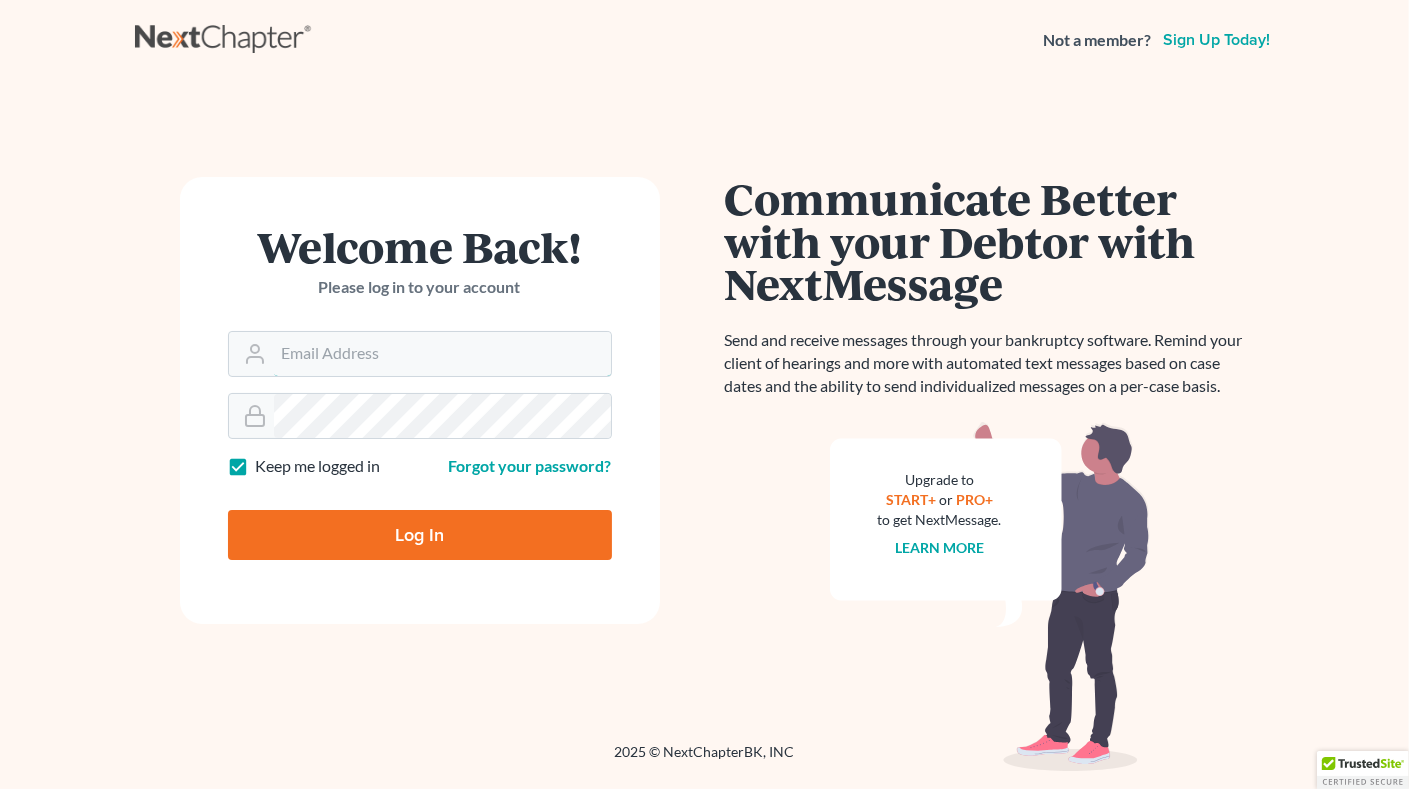 type on "********@example.com" 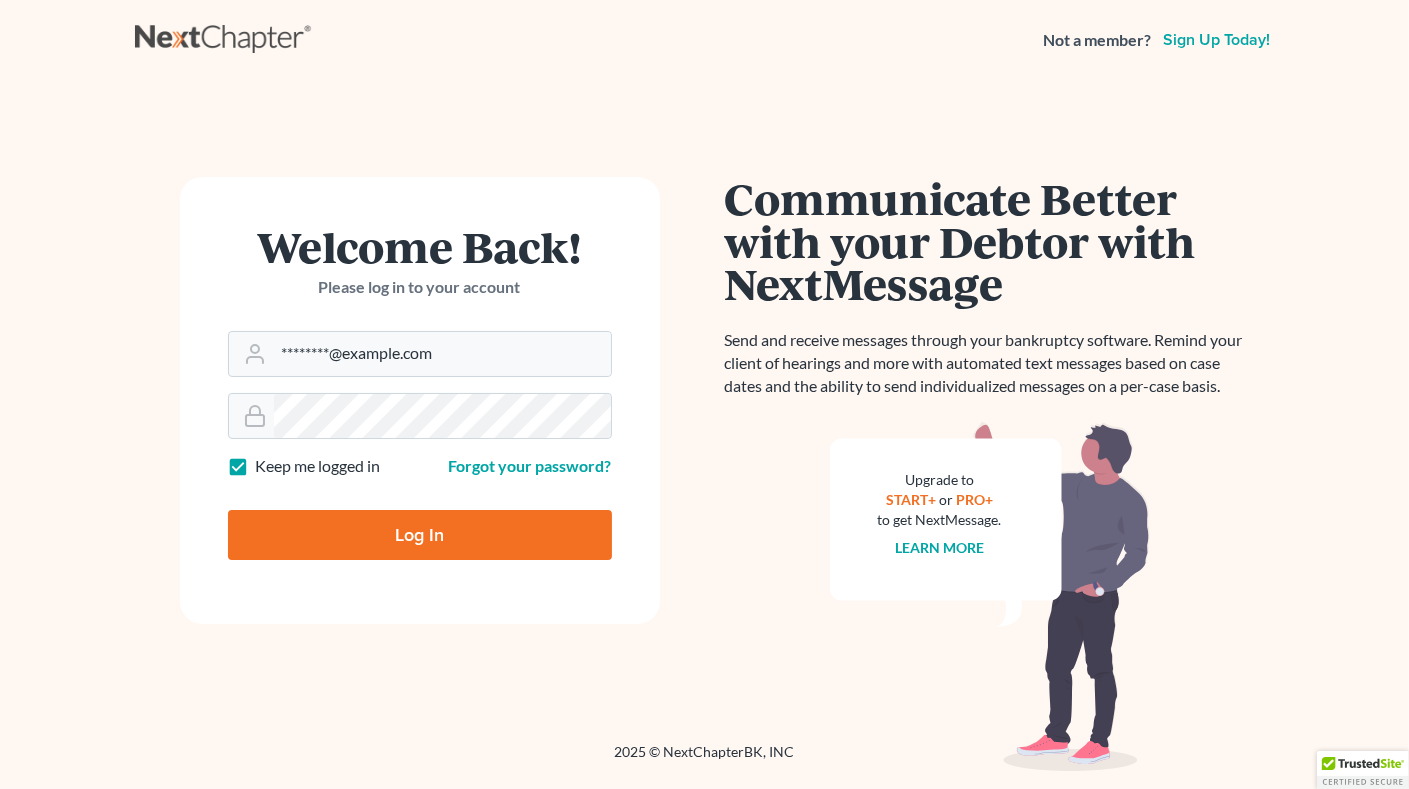 click on "Log In" at bounding box center [420, 535] 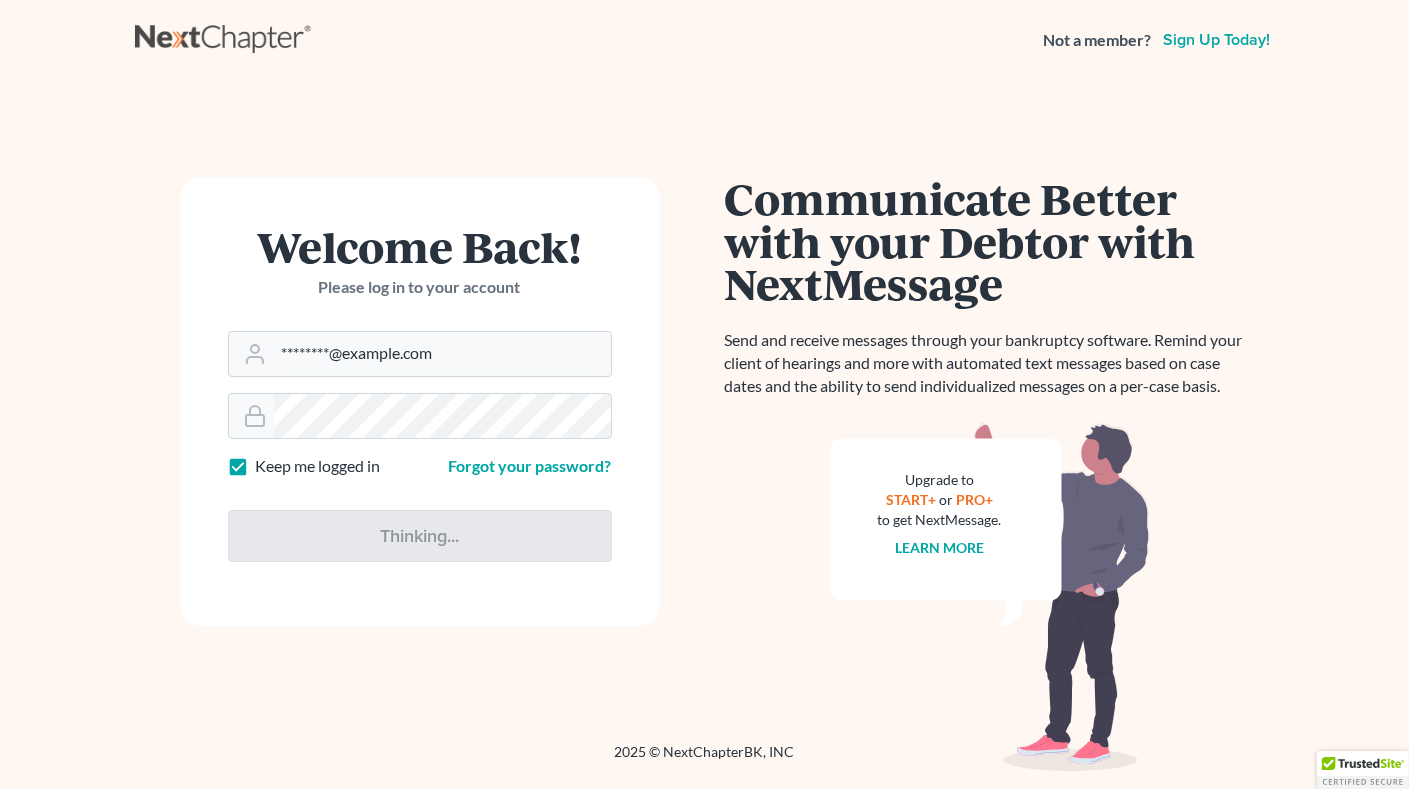 type on "Thinking..." 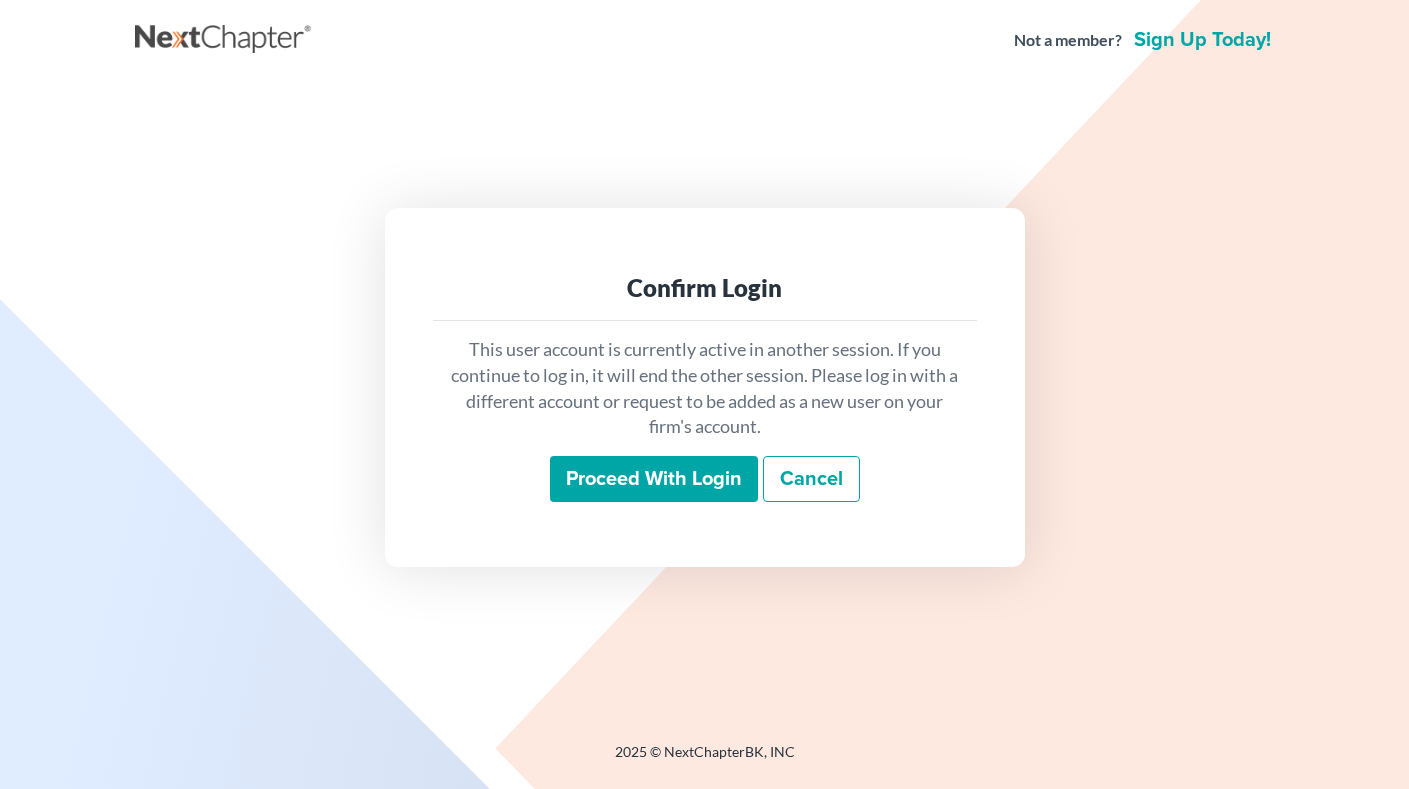 scroll, scrollTop: 0, scrollLeft: 0, axis: both 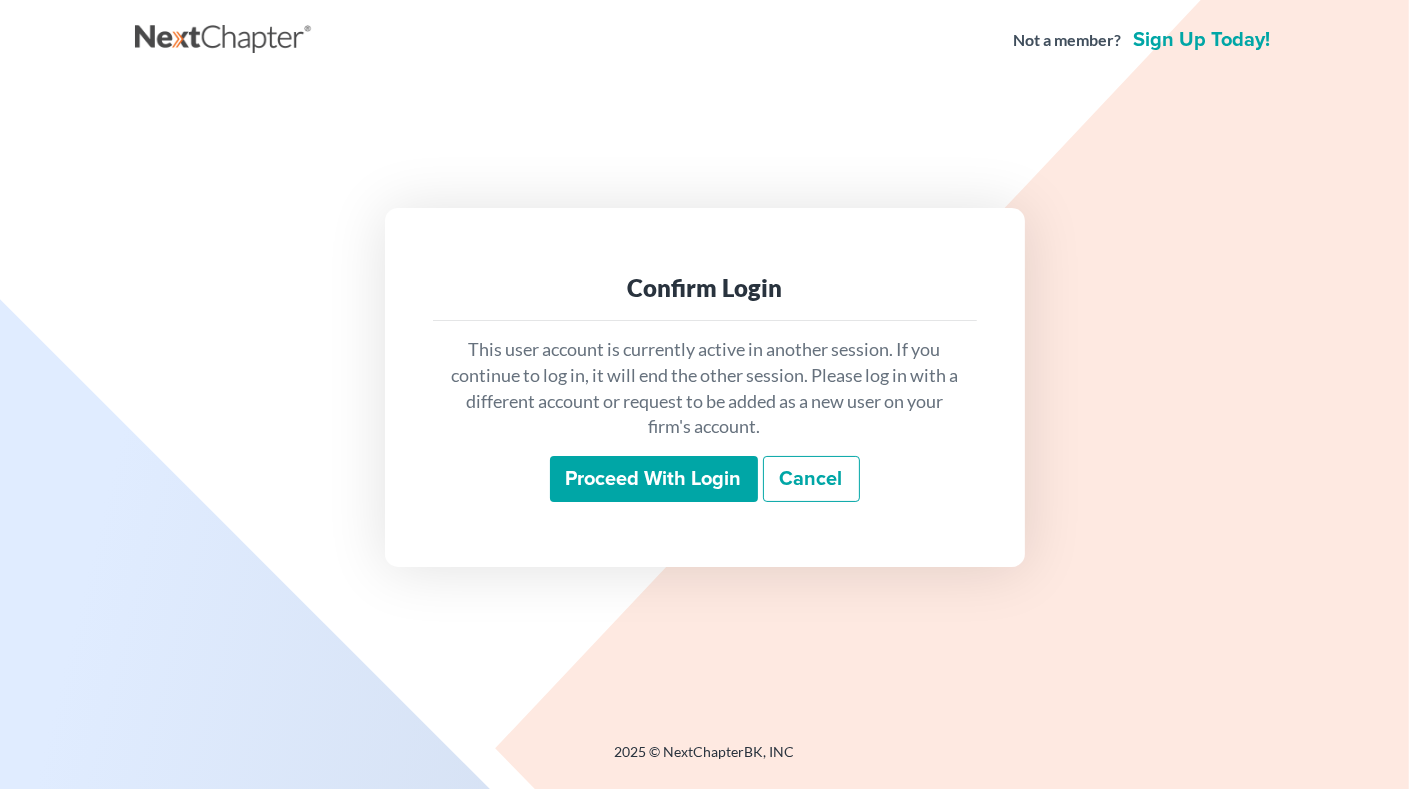 click on "Proceed with login" at bounding box center (654, 479) 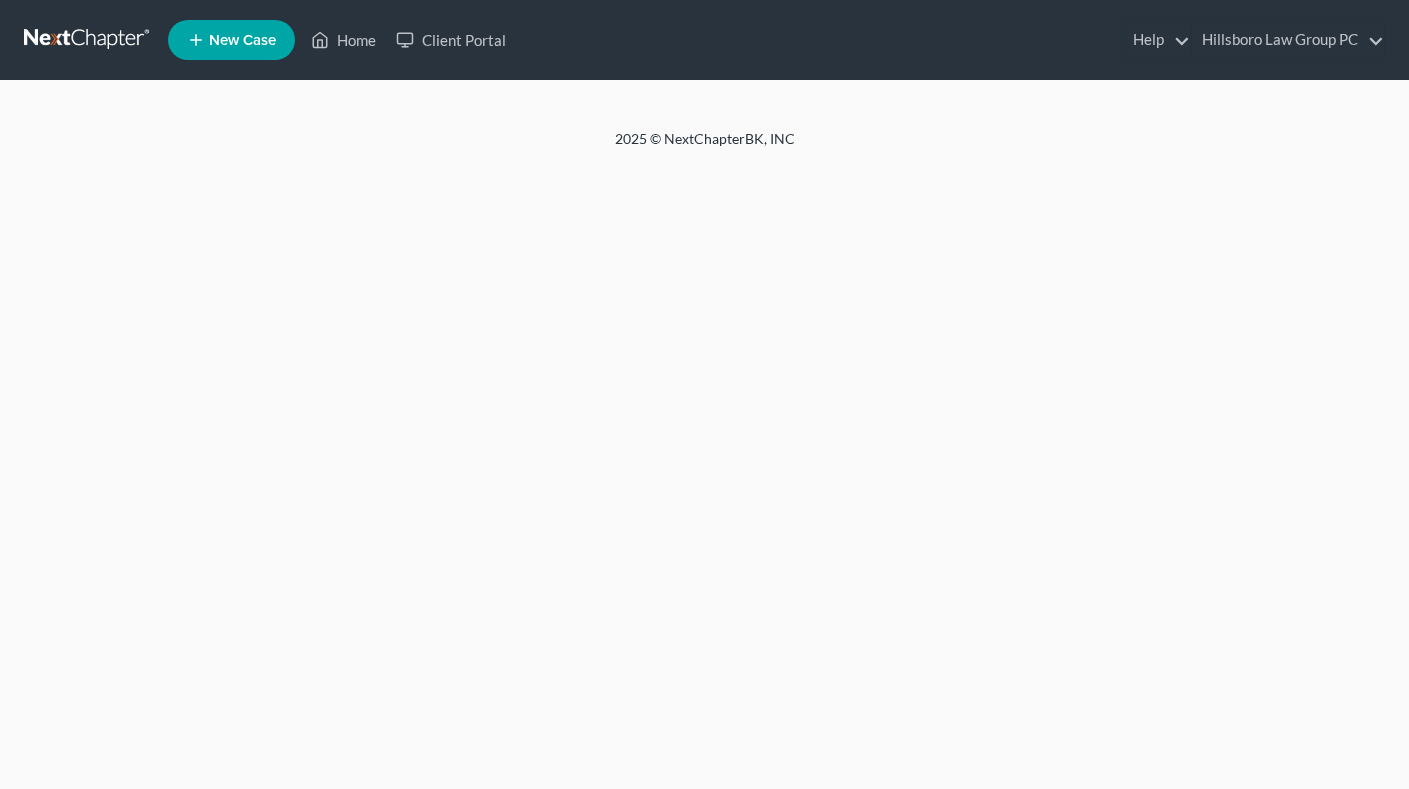 scroll, scrollTop: 0, scrollLeft: 0, axis: both 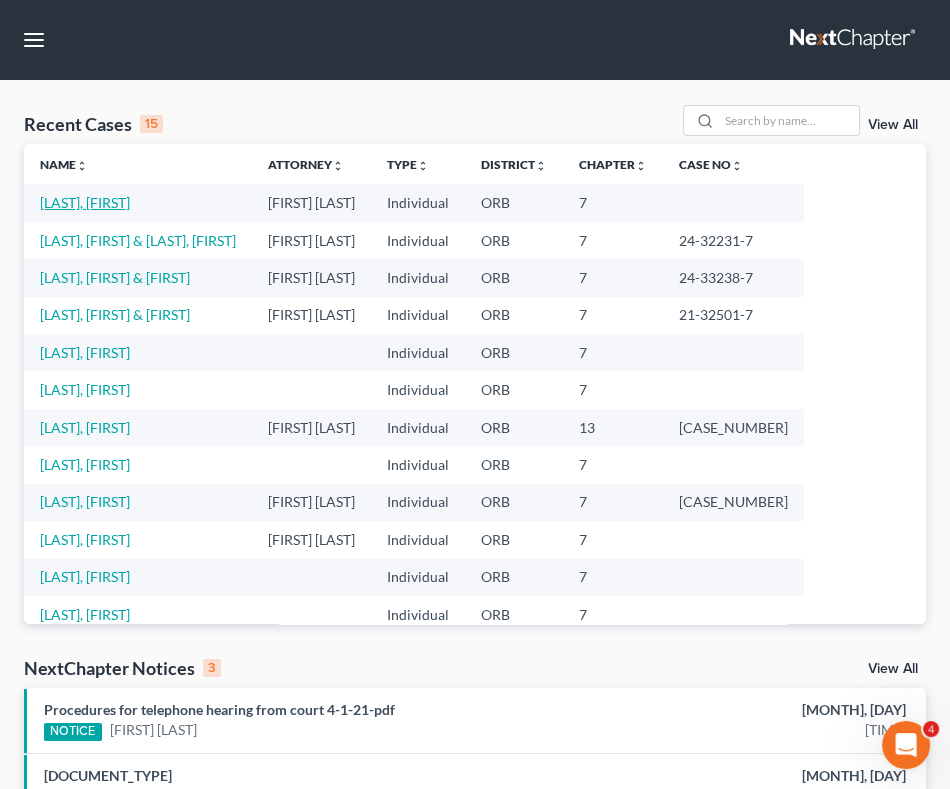click on "[LAST], [FIRST]" at bounding box center (85, 202) 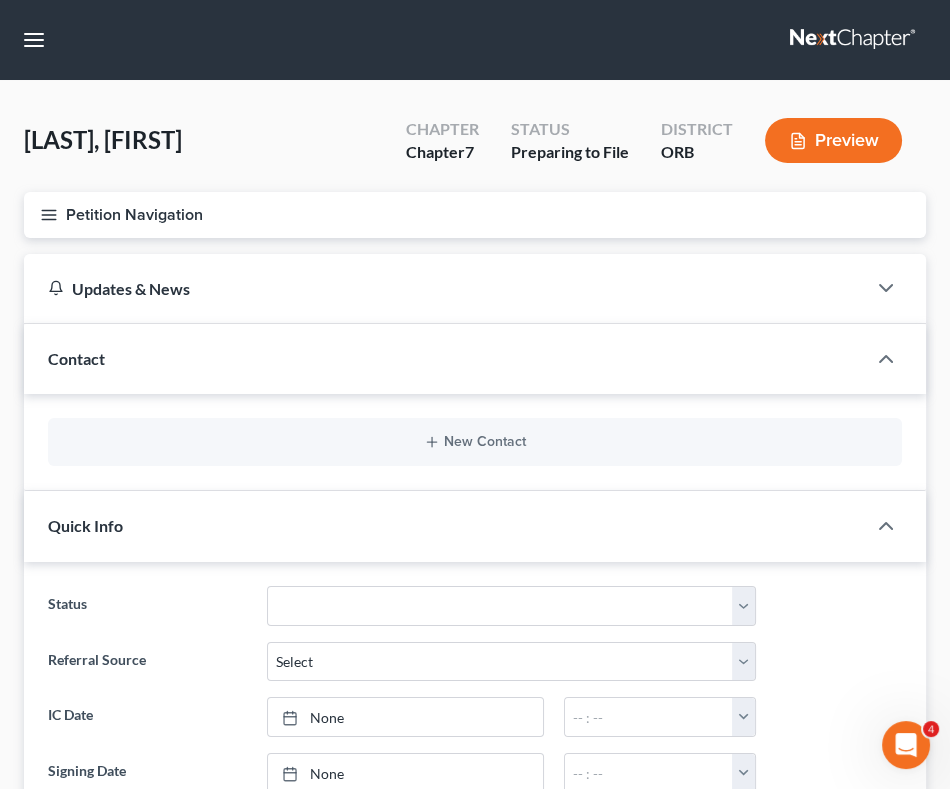 click on "Preview" at bounding box center [833, 140] 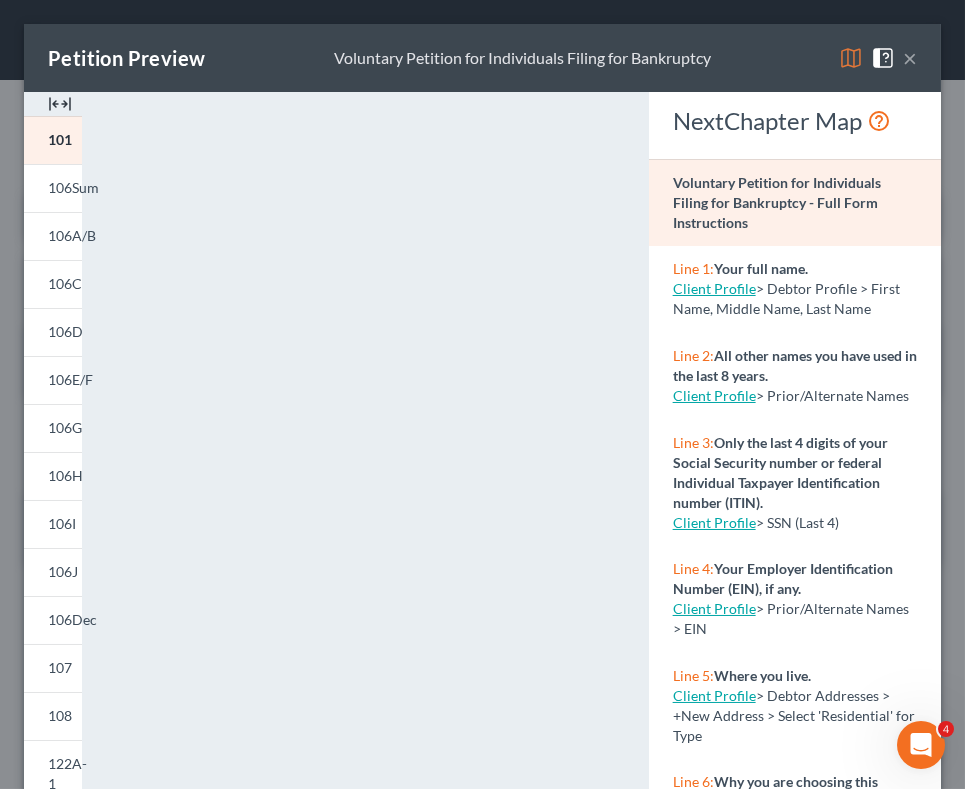 click at bounding box center [60, 104] 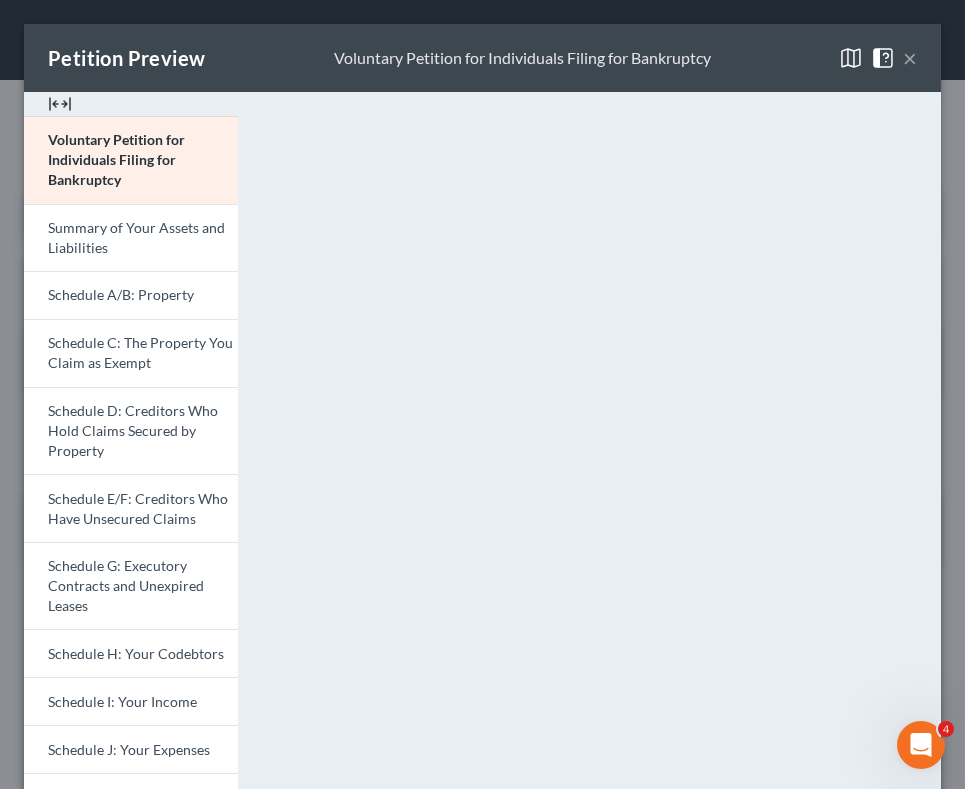 click on "×" at bounding box center [910, 58] 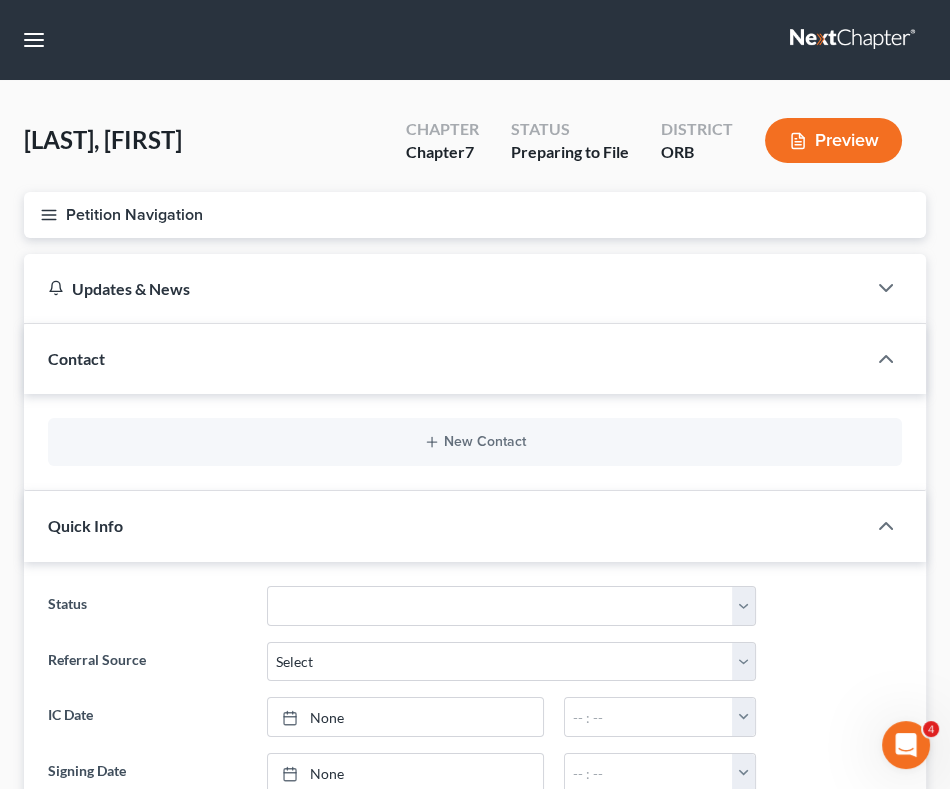 click 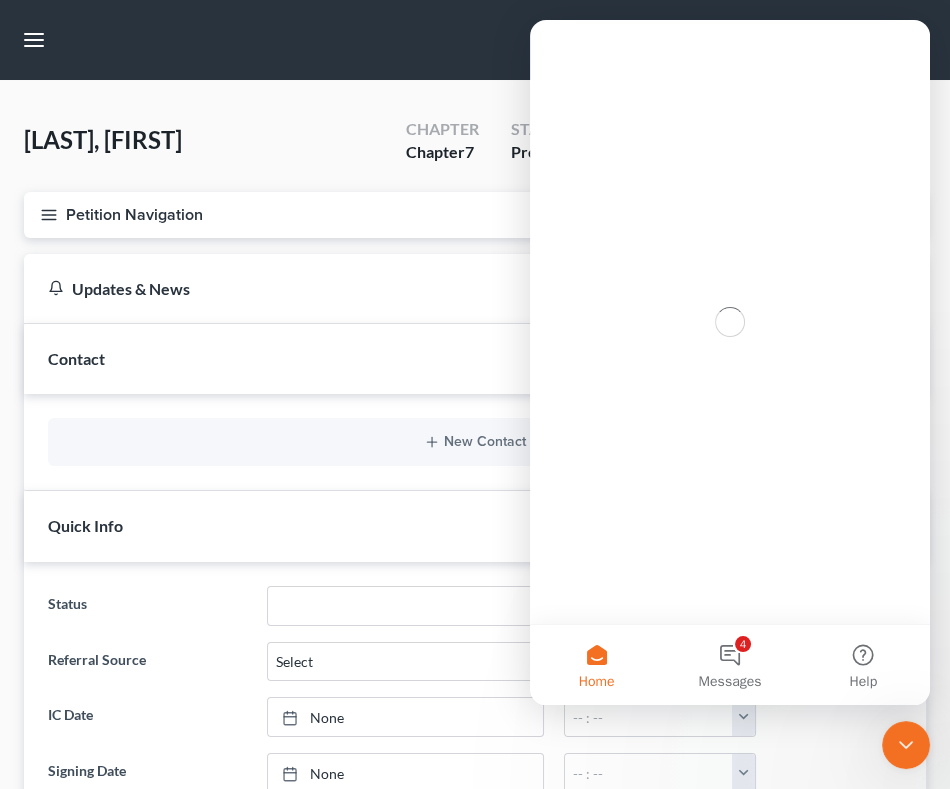 scroll, scrollTop: 0, scrollLeft: 0, axis: both 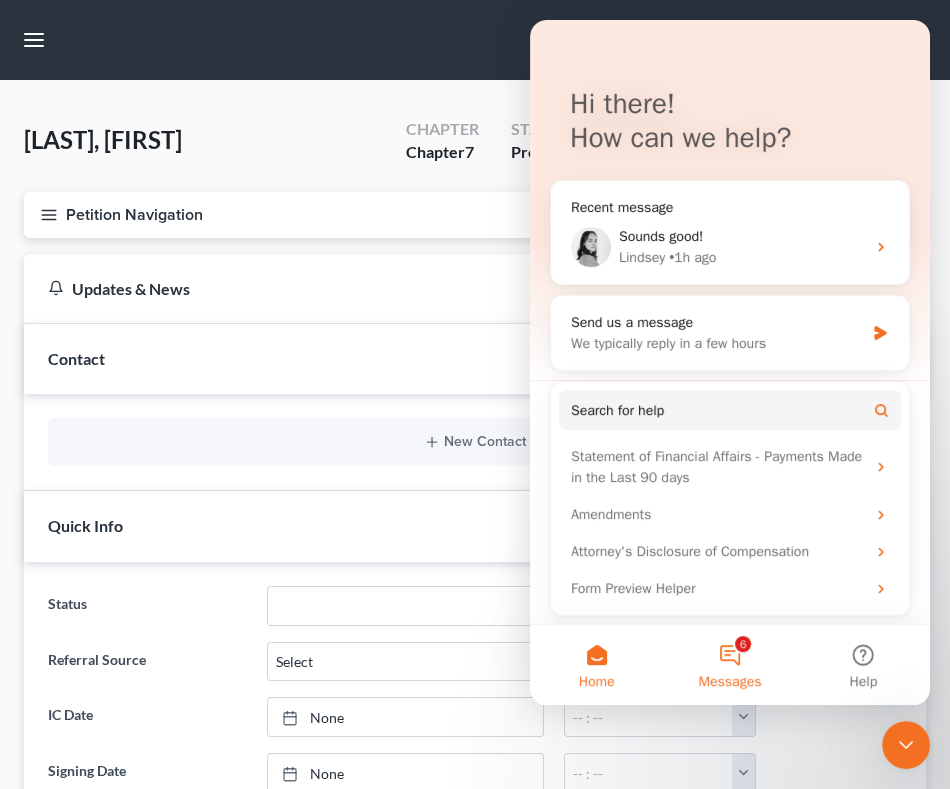 click on "6 Messages" at bounding box center (729, 665) 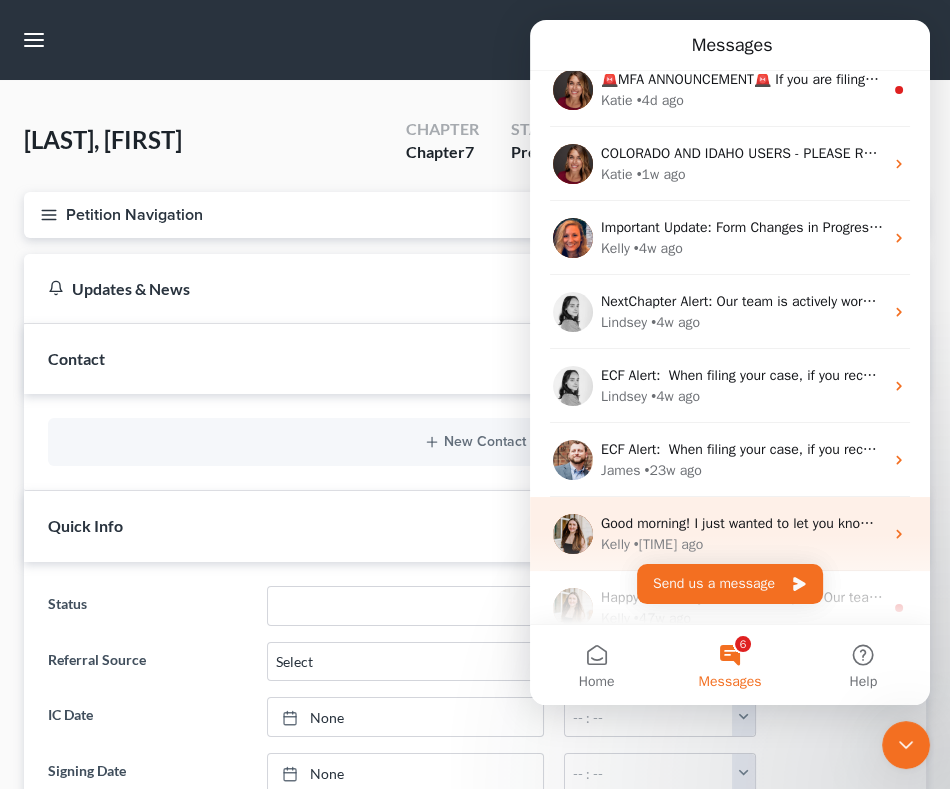 scroll, scrollTop: 0, scrollLeft: 0, axis: both 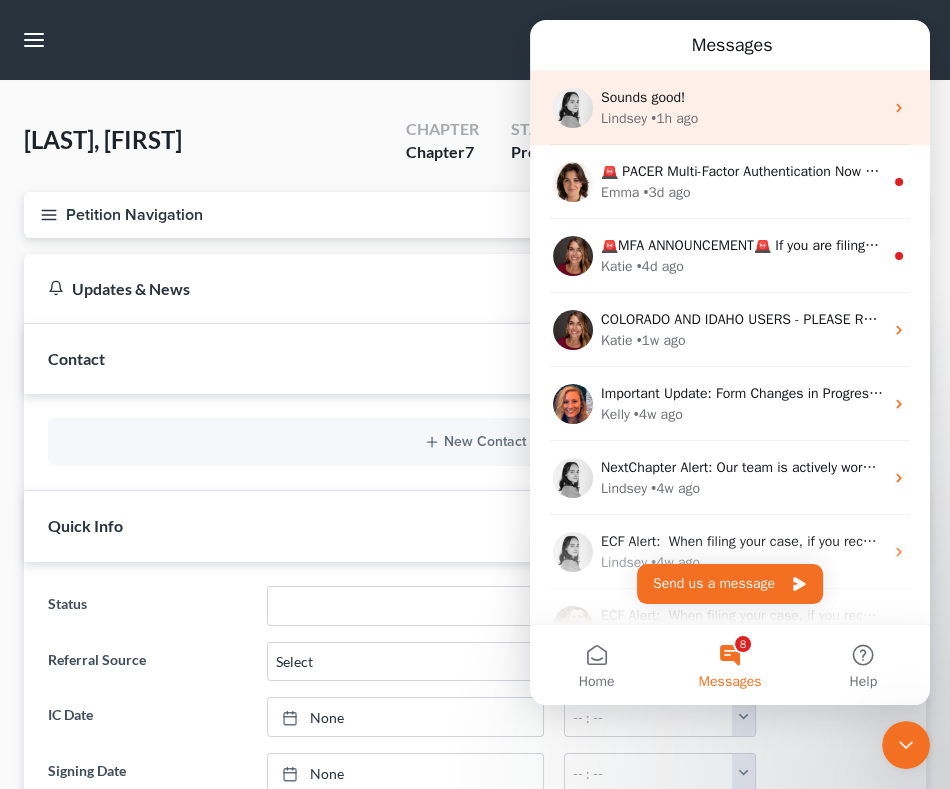 click on "Lindsey •  1h ago" at bounding box center [742, 118] 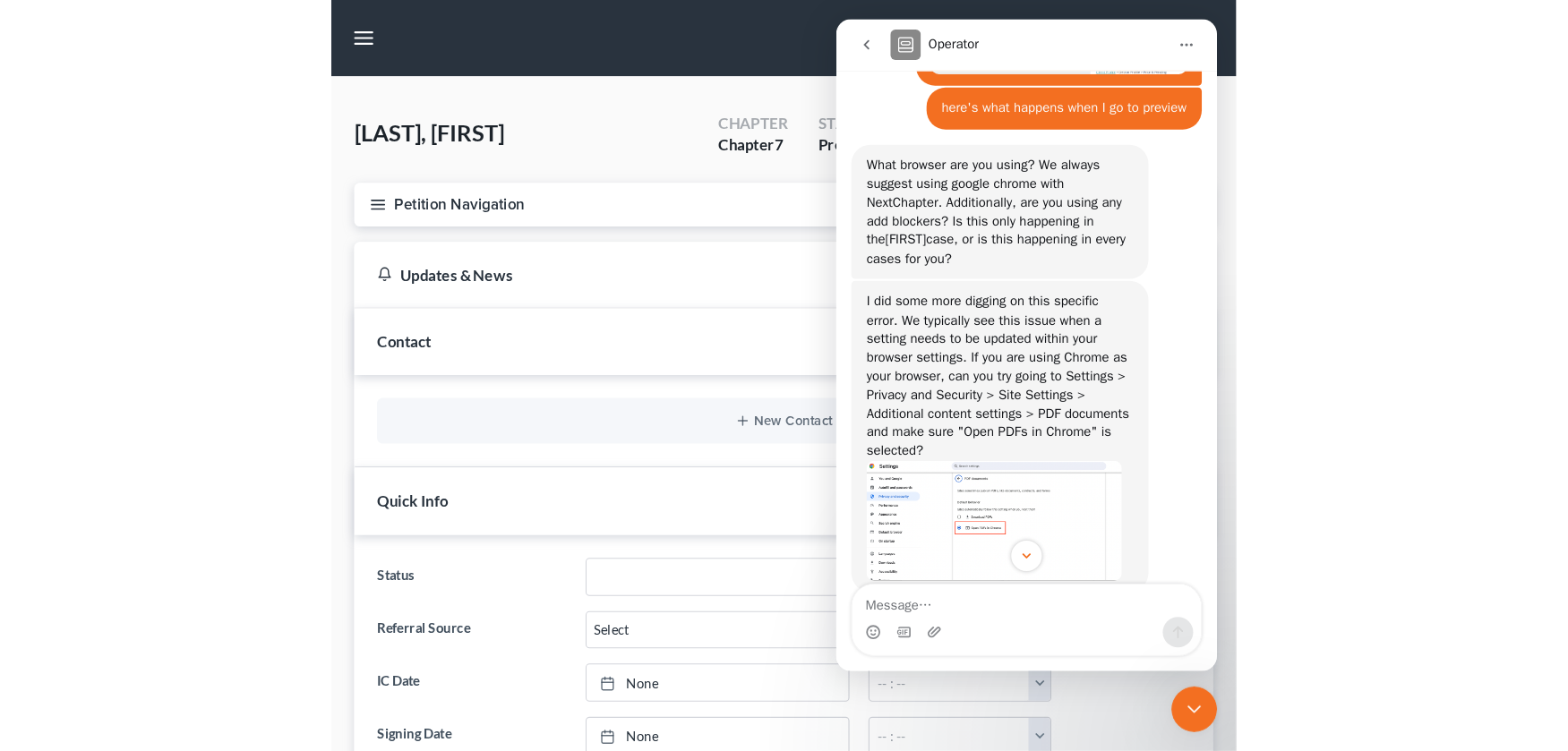scroll, scrollTop: 1451, scrollLeft: 0, axis: vertical 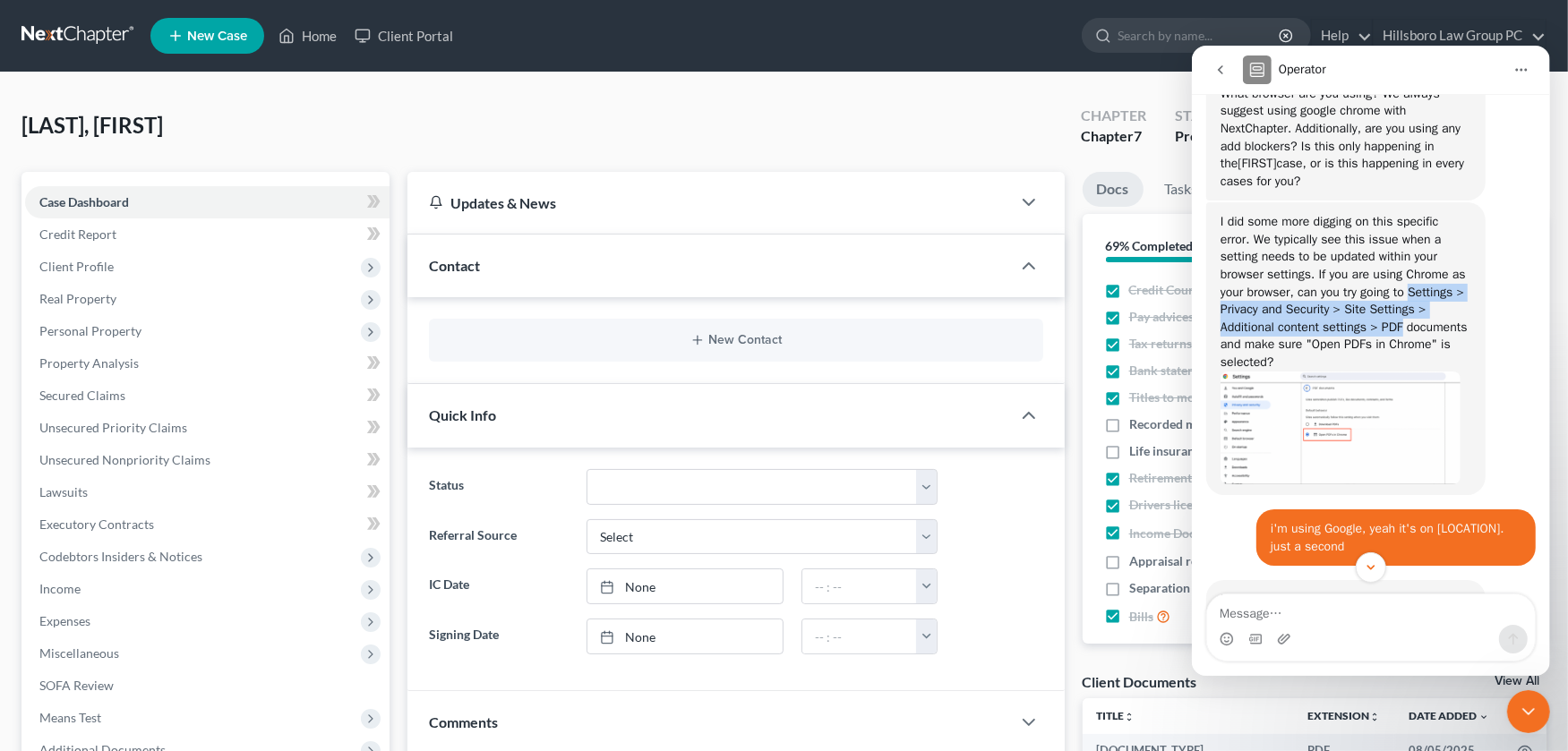 drag, startPoint x: 1415, startPoint y: 292, endPoint x: 1409, endPoint y: 321, distance: 29.61419 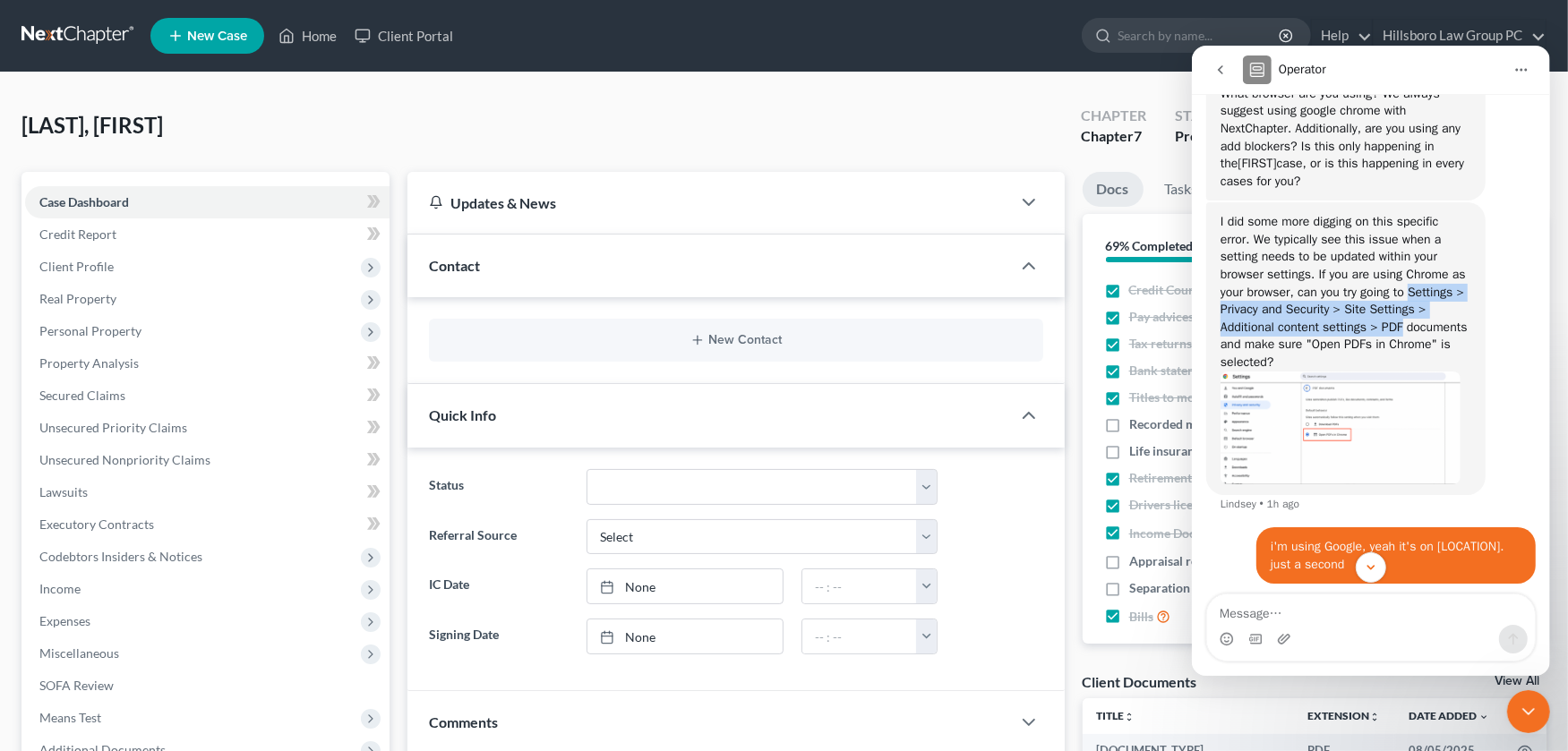 copy on "Settings > Privacy and Security > Site Settings > Additional content settings > PDF" 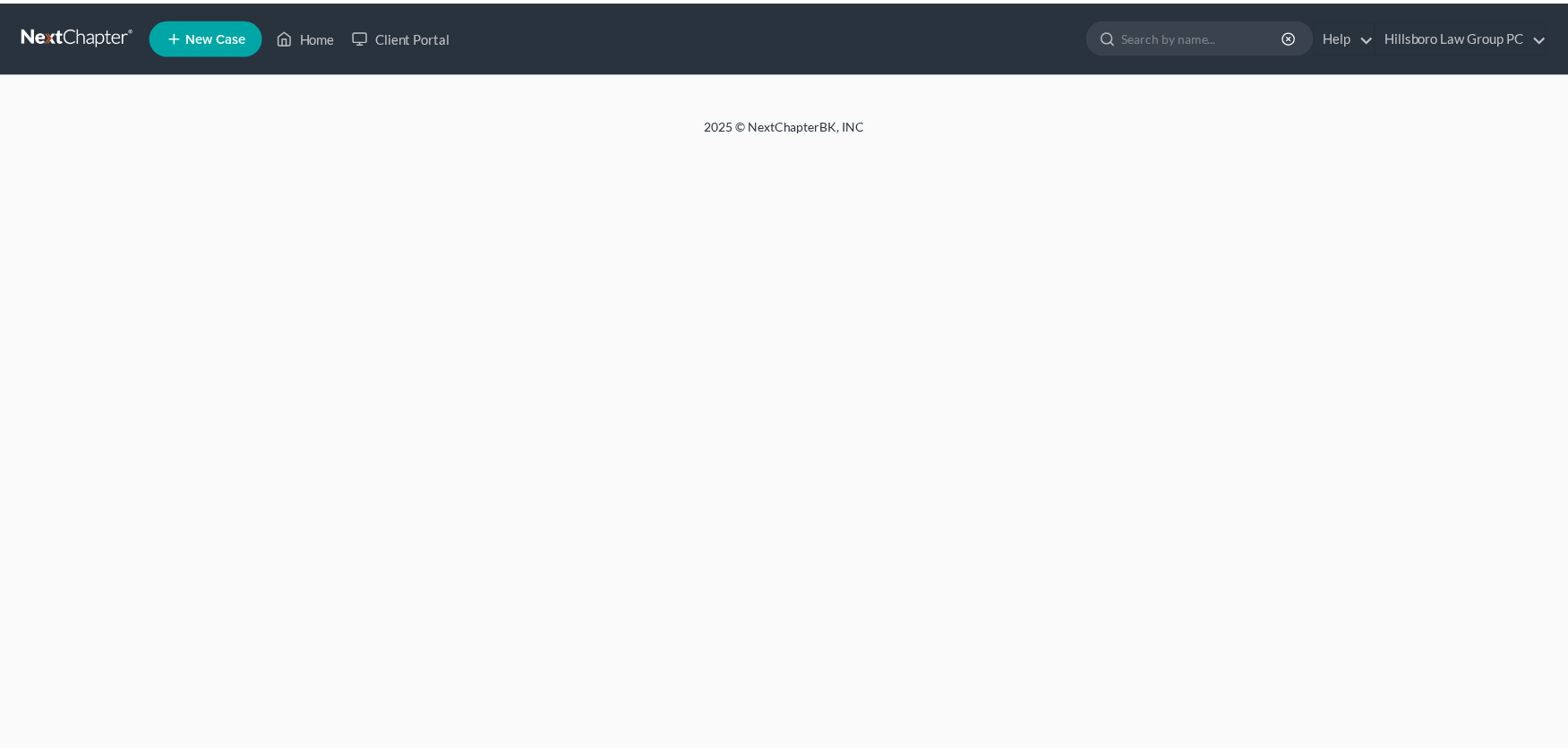 scroll, scrollTop: 0, scrollLeft: 0, axis: both 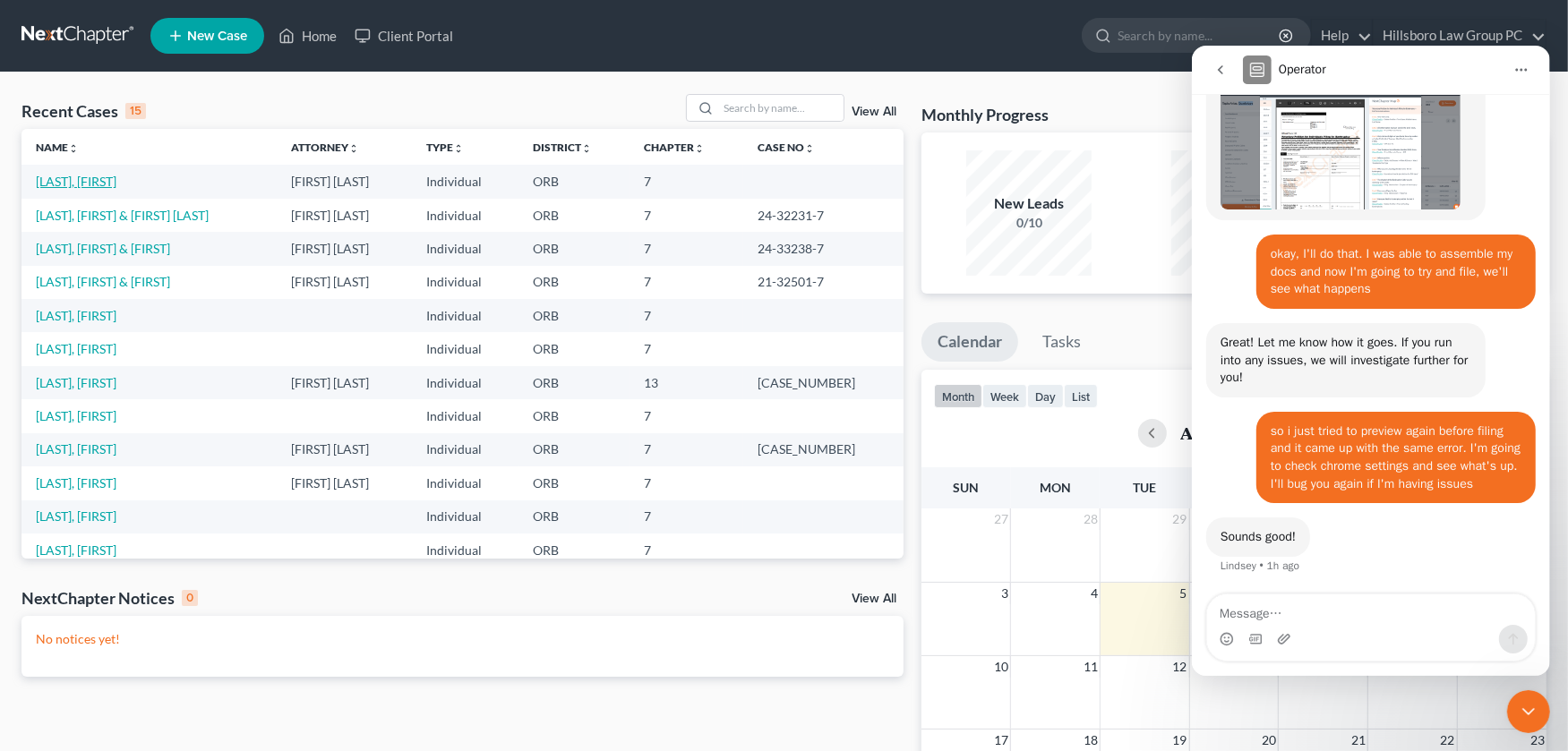 click on "[LAST], [FIRST]" at bounding box center [76, 181] 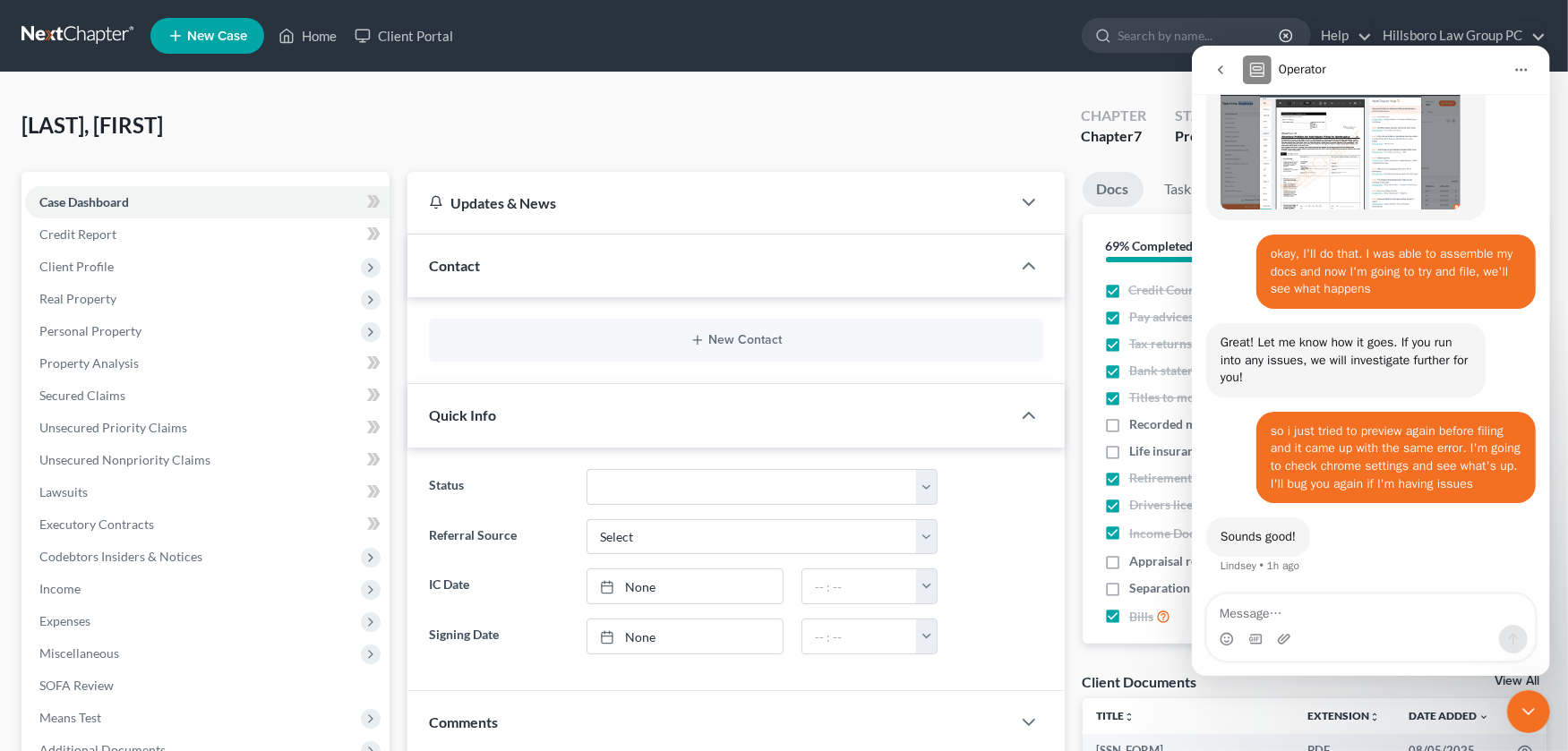 click on "[LAST], [FIRST] Upgraded Chapter Chapter  7 Status Preparing to File District ORB Preview" at bounding box center (784, 132) 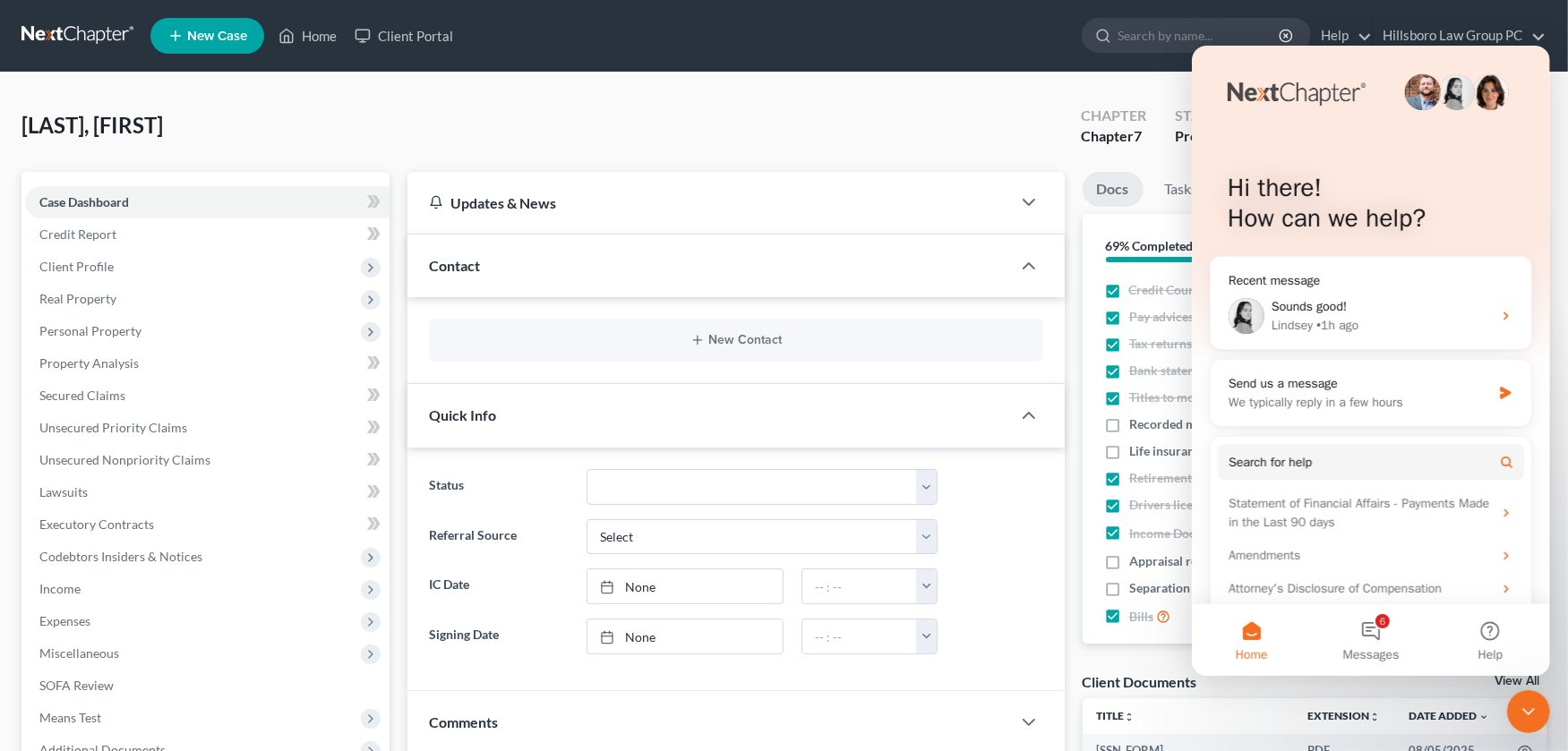 scroll, scrollTop: 0, scrollLeft: 0, axis: both 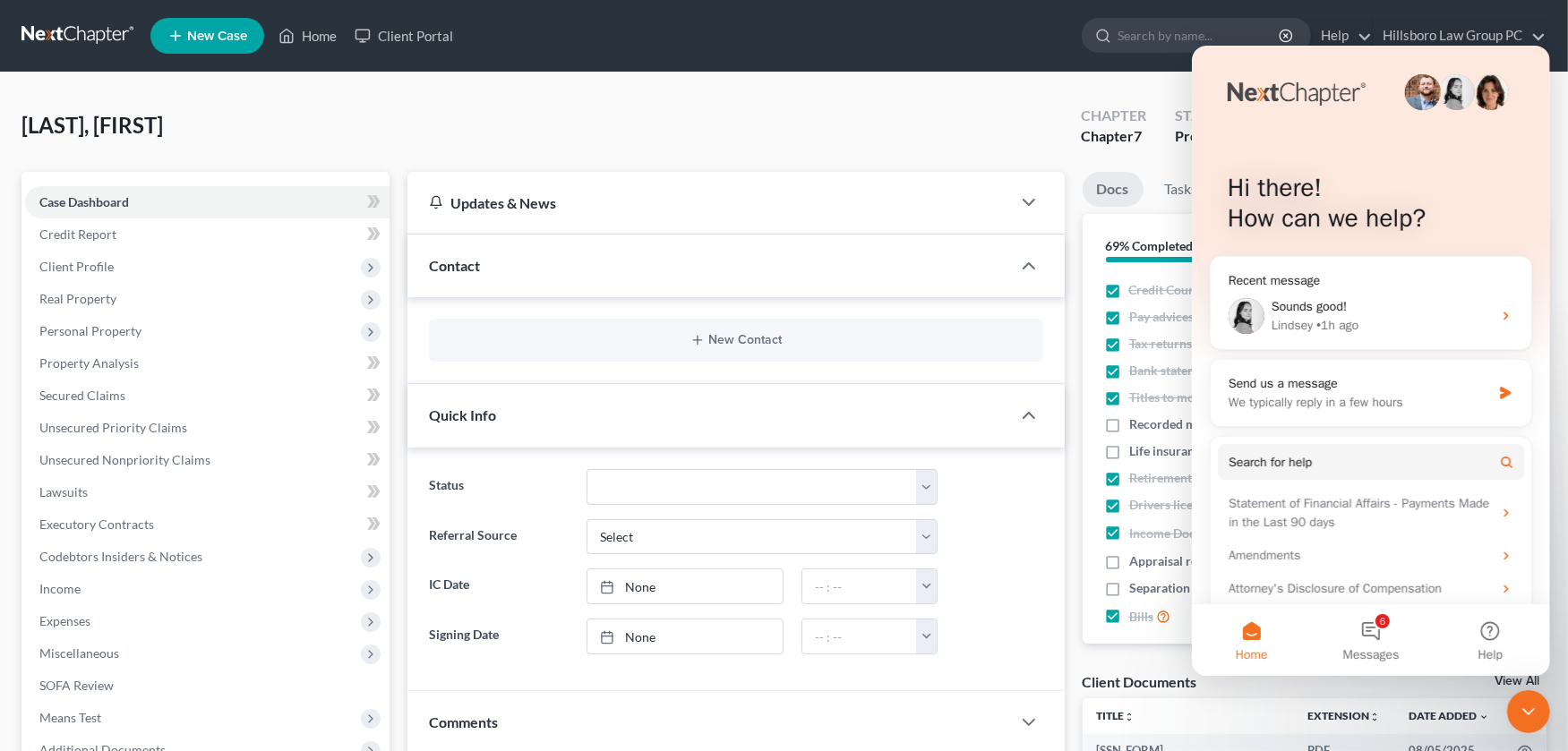 click on "[LAST], [FIRST] Upgraded Chapter Chapter  7 Status Preparing to File District ORB Preview" at bounding box center [784, 132] 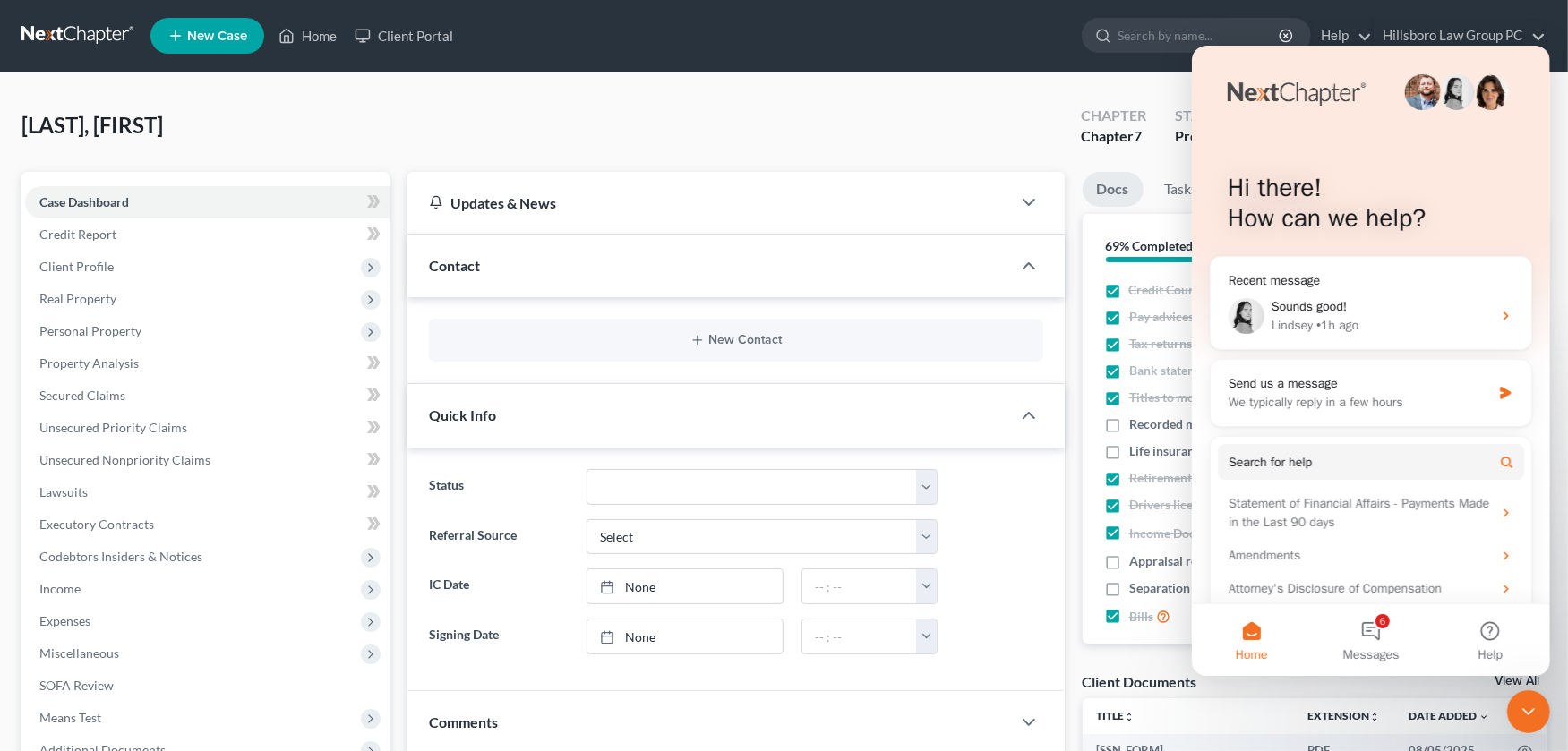click on "Hi there! How can we help?" at bounding box center [1370, 207] 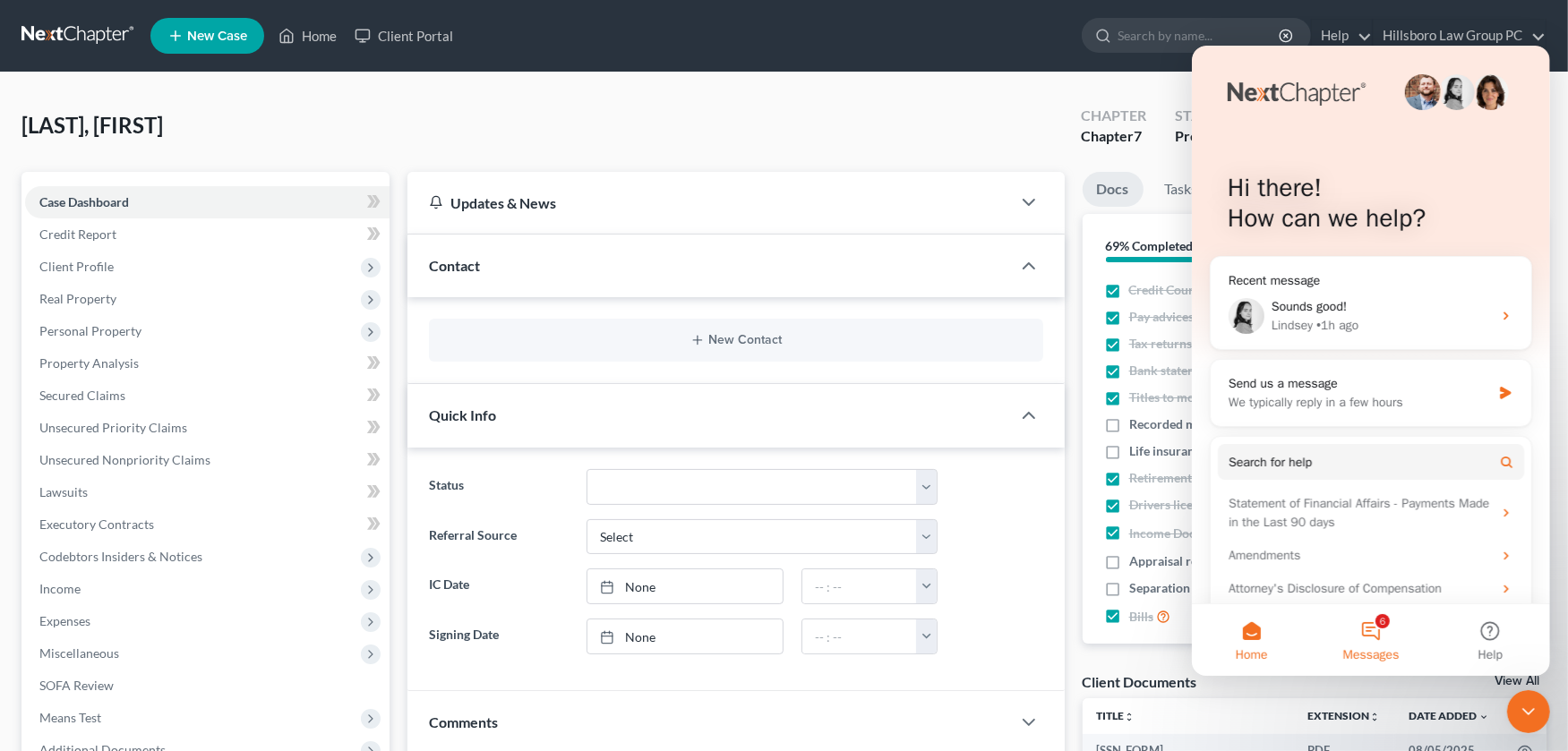 click on "6 Messages" at bounding box center (1369, 640) 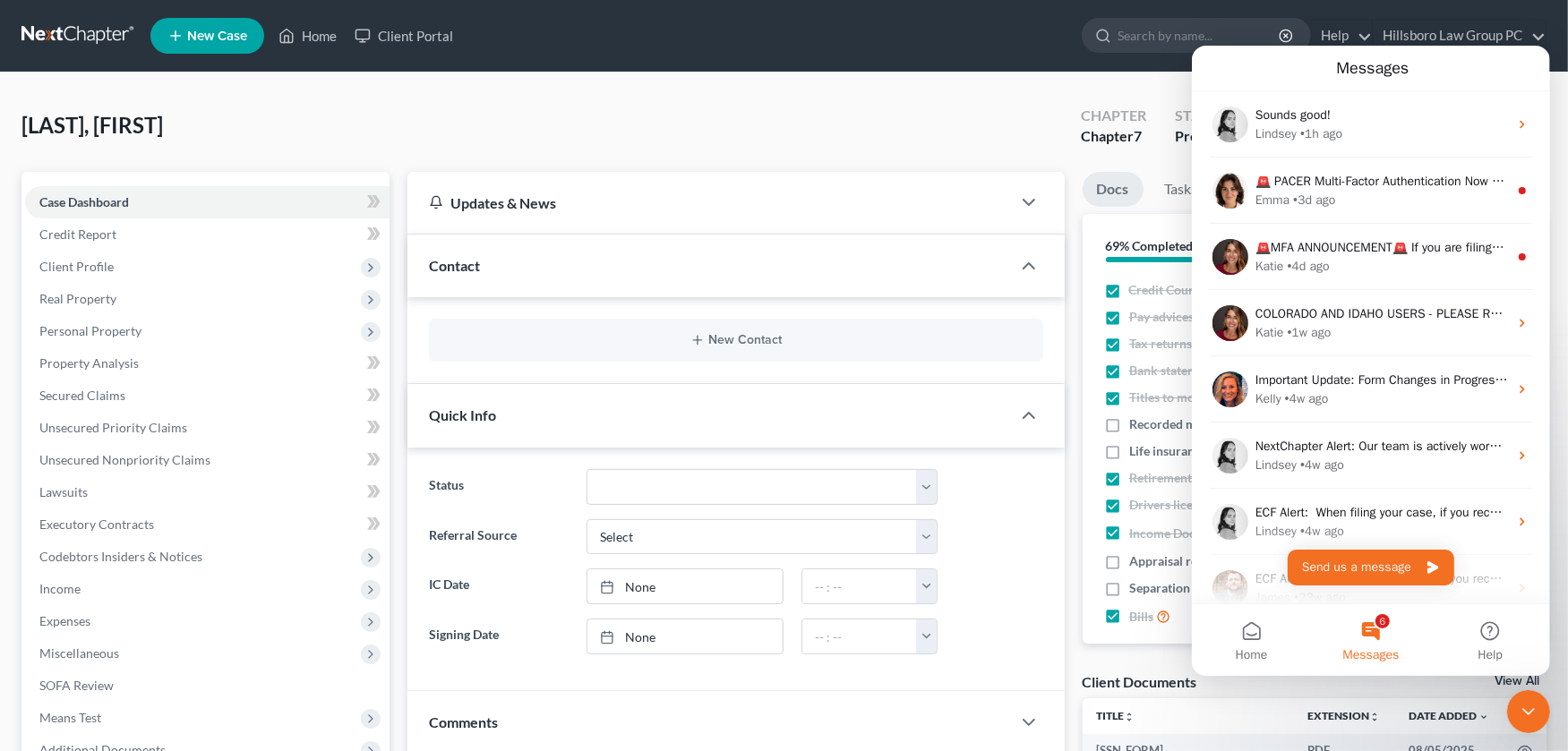 click on "6 Messages" at bounding box center (1369, 640) 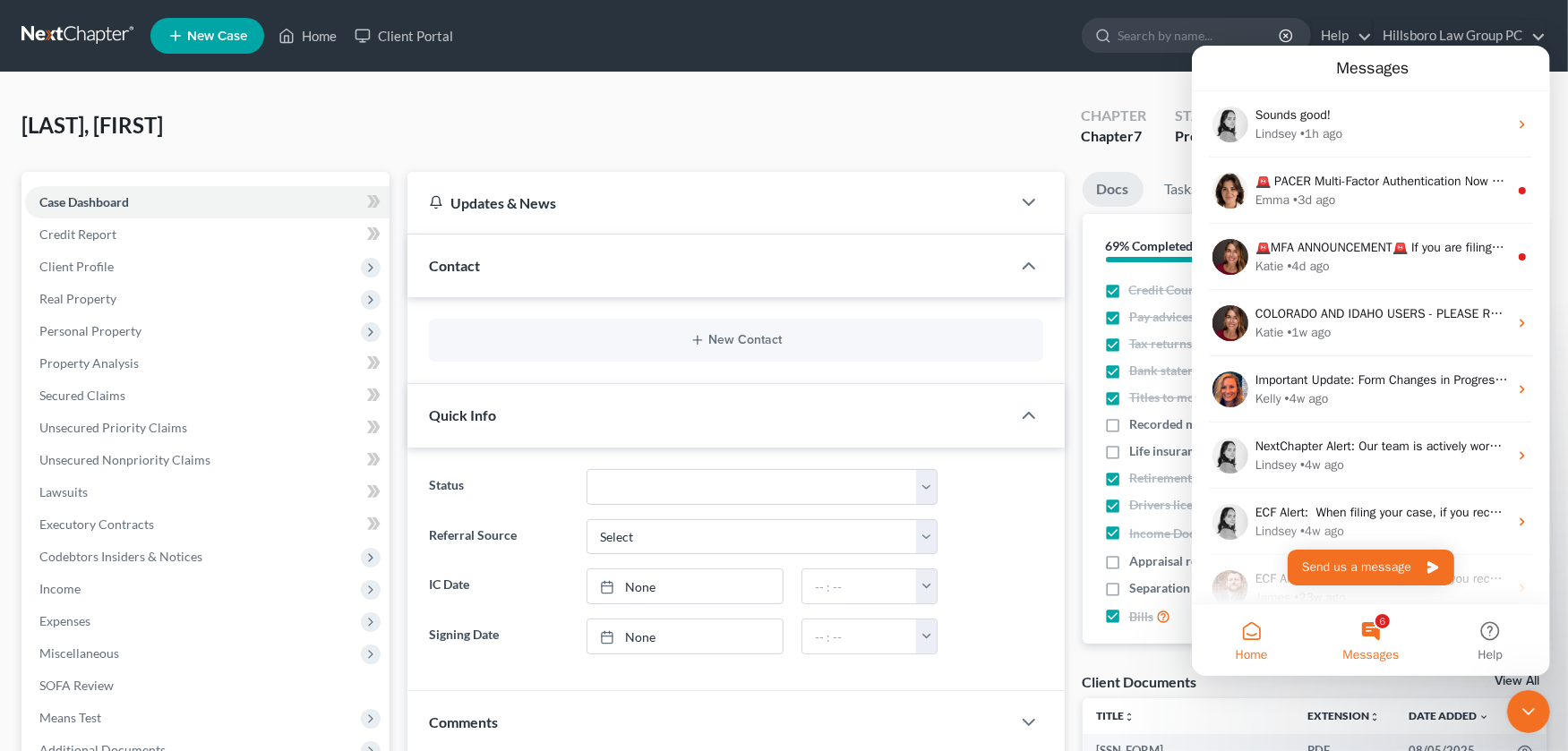 click on "Home" at bounding box center (1250, 640) 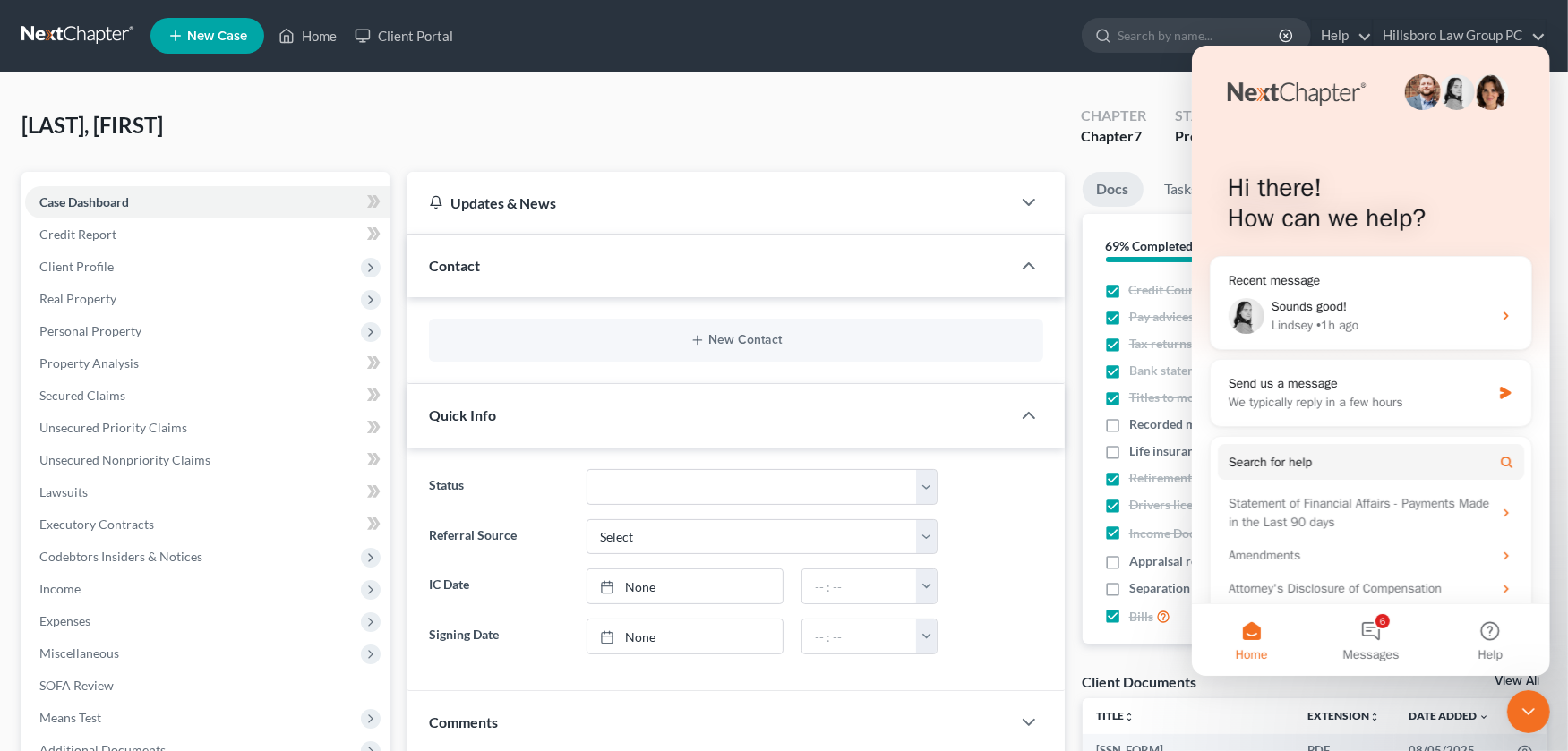 drag, startPoint x: 1524, startPoint y: 53, endPoint x: 1525, endPoint y: 128, distance: 75.00667 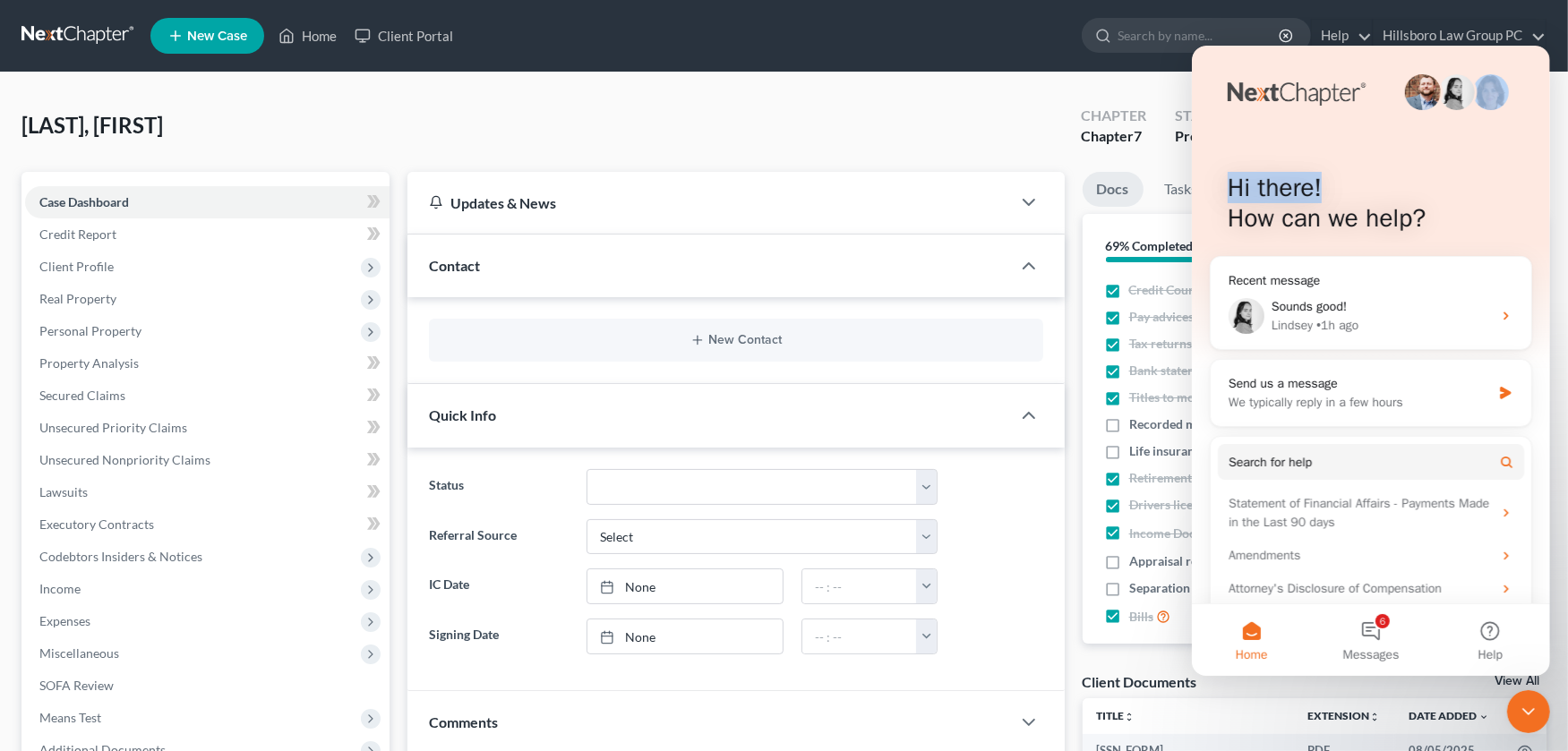 scroll, scrollTop: 35, scrollLeft: 0, axis: vertical 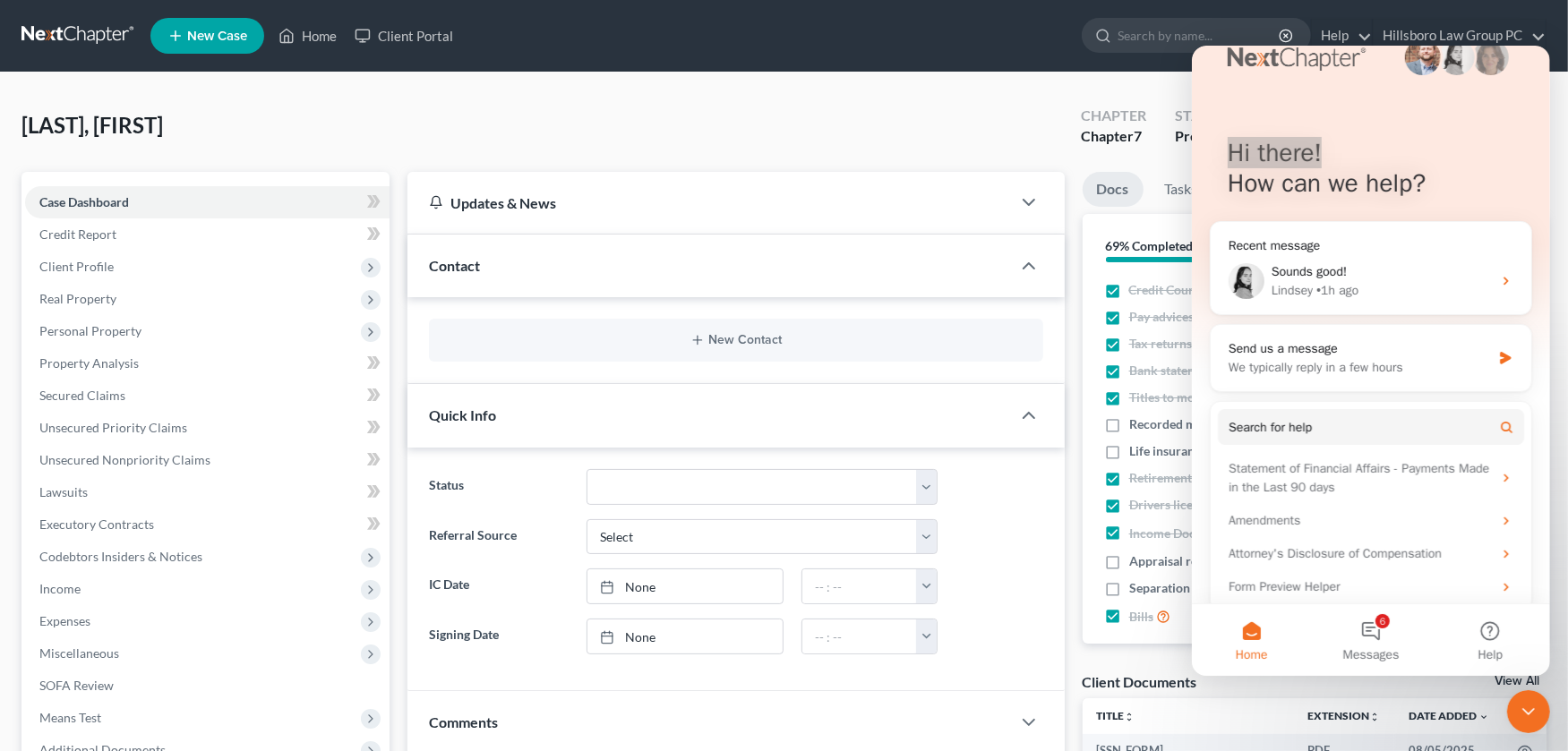 click 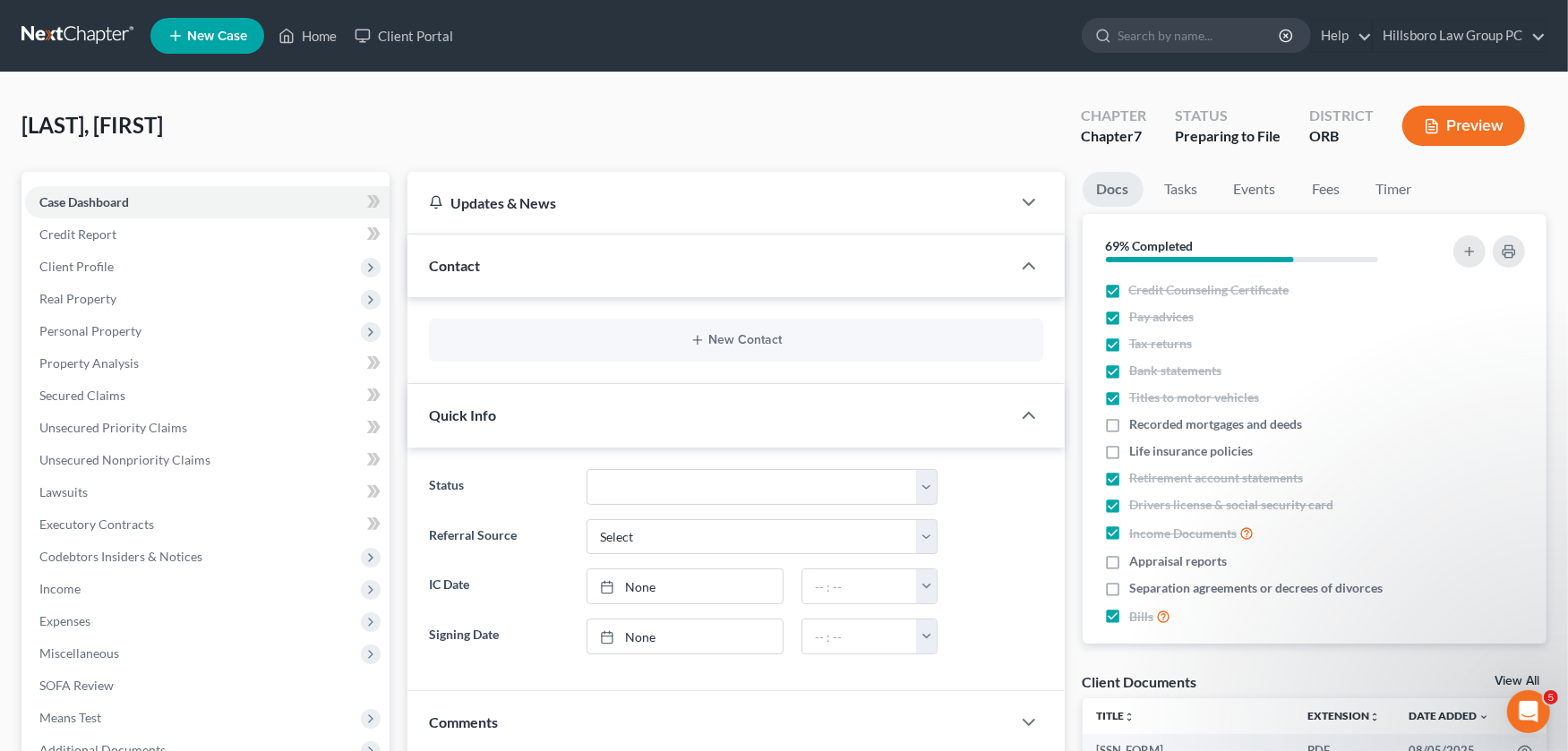 scroll, scrollTop: 0, scrollLeft: 0, axis: both 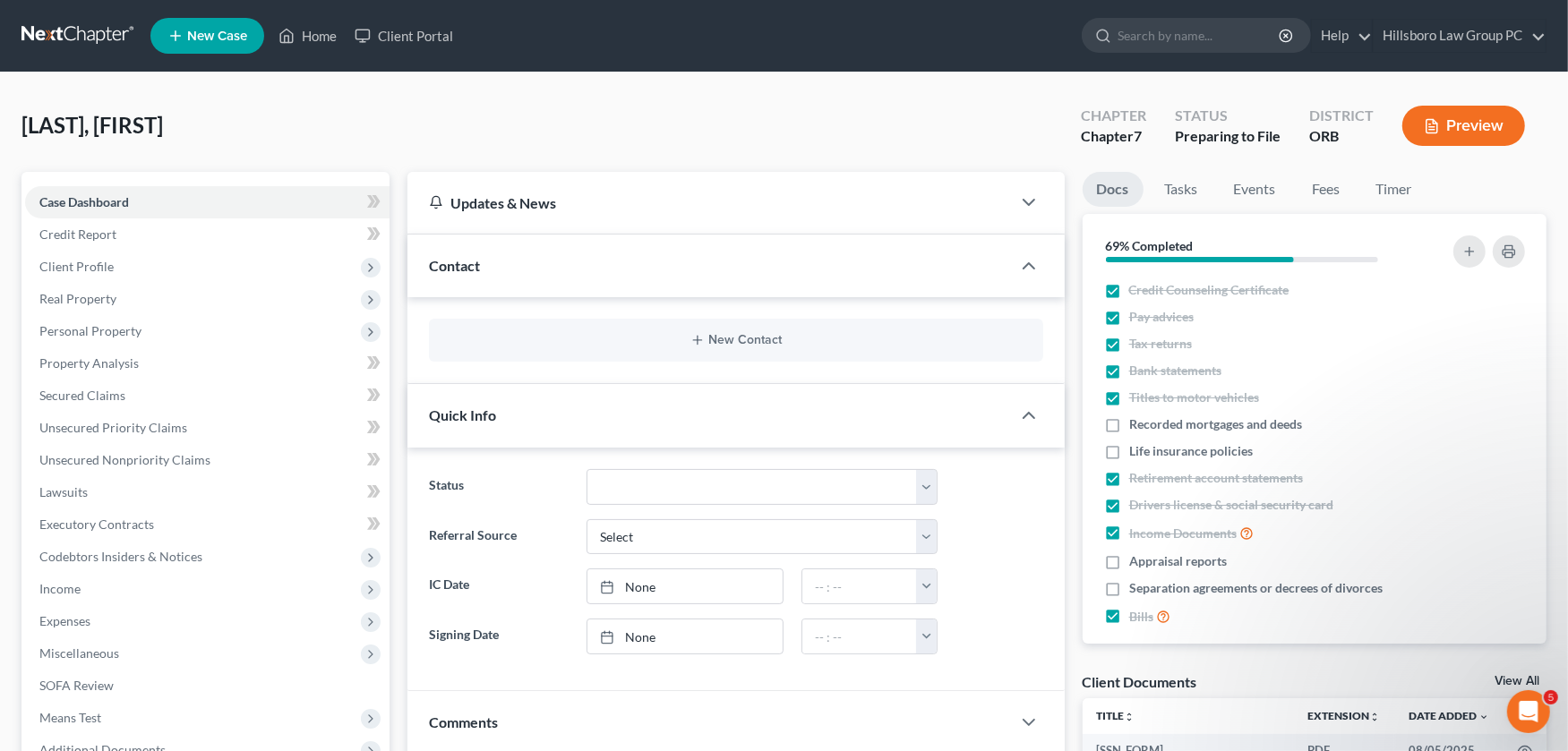 click on "Preview" at bounding box center [1463, 125] 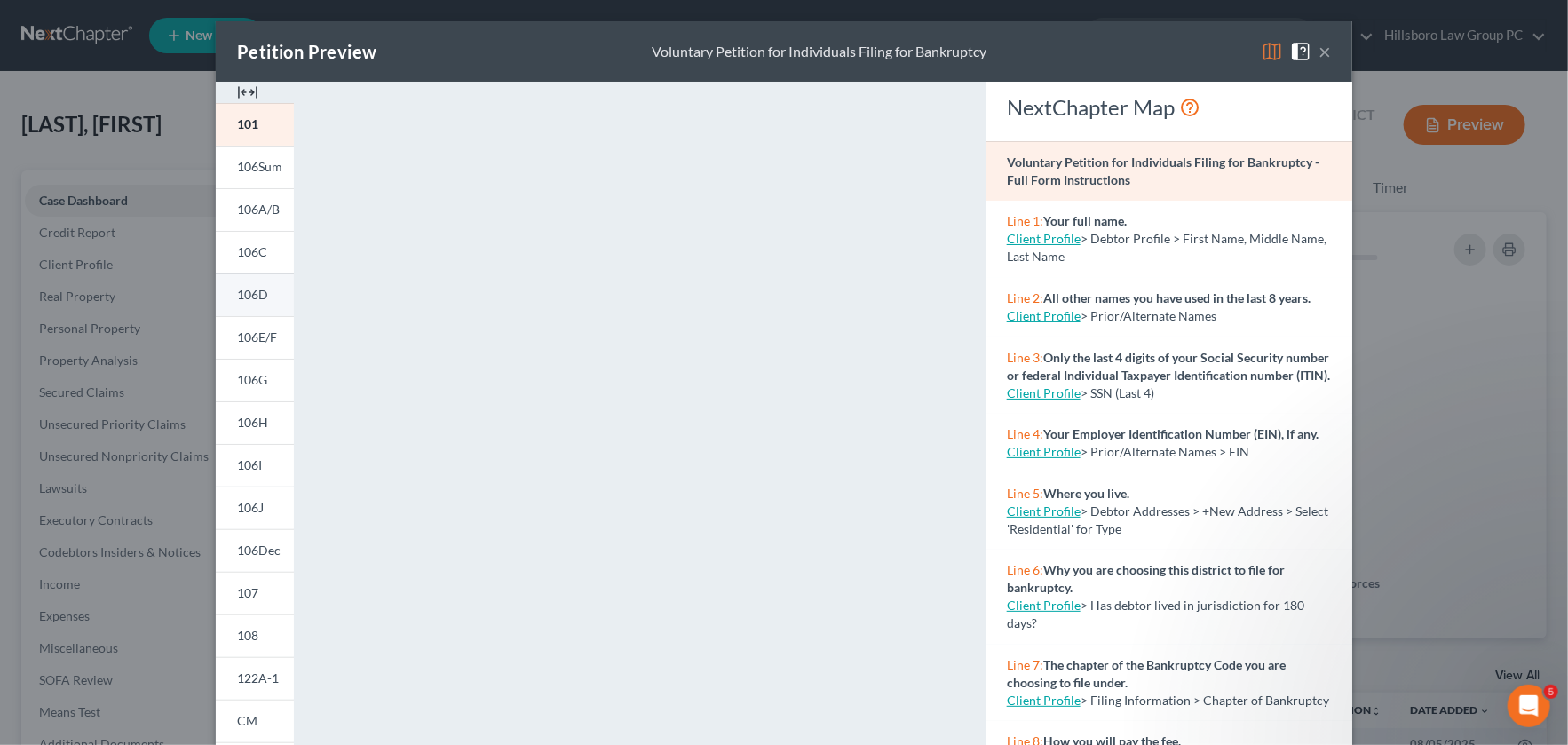 click on "106D" at bounding box center (255, 295) 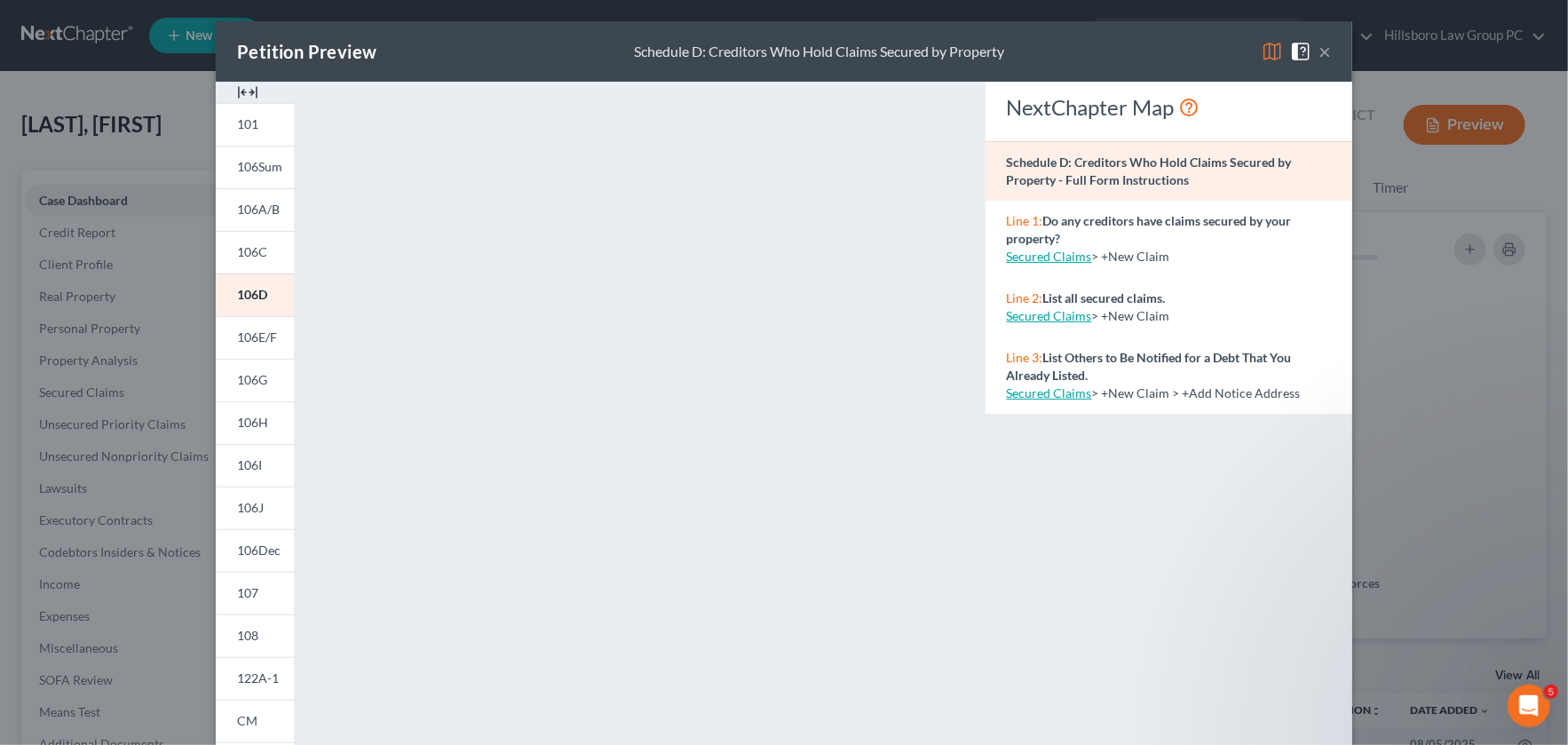 click on "NextChapter Map   Schedule D: Creditors Who Hold Claims Secured by Property - Full Form Instructions  Line 1:  Do any creditors have claims secured by your property?
Secured Claims  > +New Claim
Line 2:  List all secured claims.
Secured Claims  > +New Claim
Line 3:  List Others to Be Notified for a Debt That You Already Listed.
Secured Claims  > +New Claim > +Add Notice Address" at bounding box center [1168, 522] 